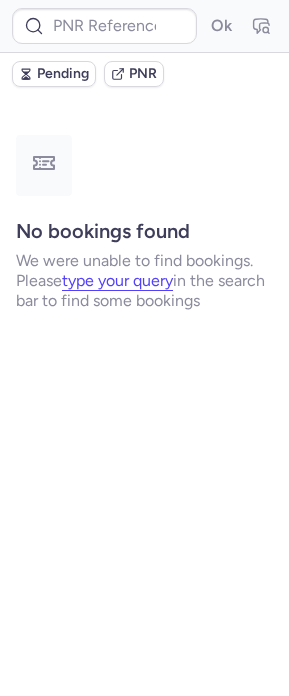 scroll, scrollTop: 0, scrollLeft: 0, axis: both 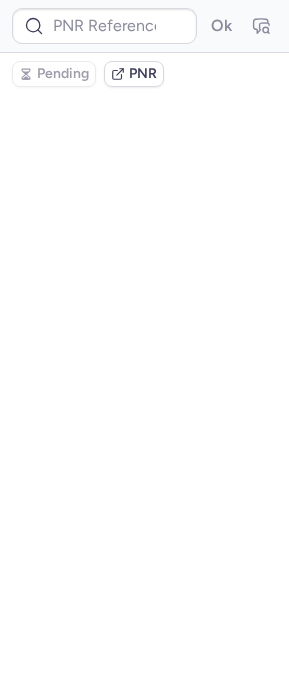 type on "7372416" 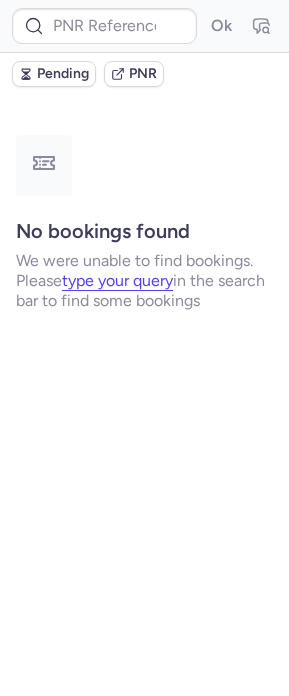 type on "6140686" 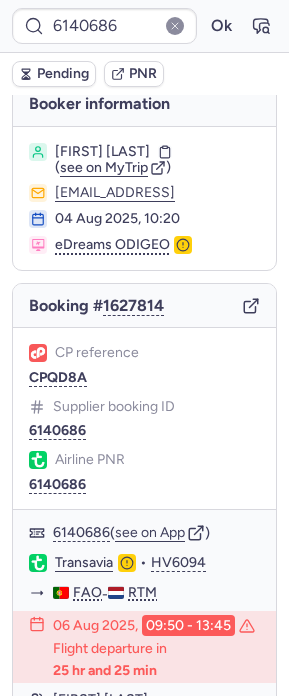 scroll, scrollTop: 0, scrollLeft: 0, axis: both 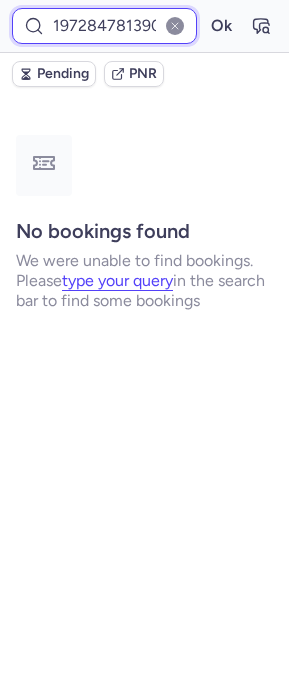 click on "19728478139060224" at bounding box center (104, 26) 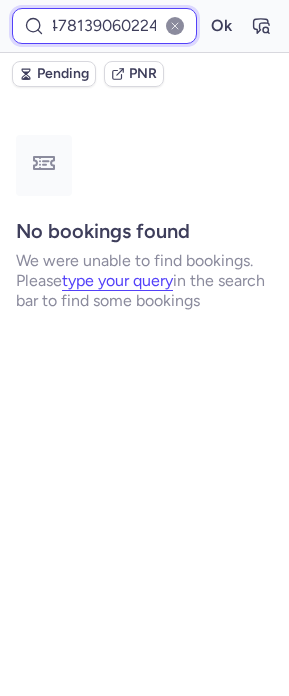 click on "Ok" at bounding box center [221, 26] 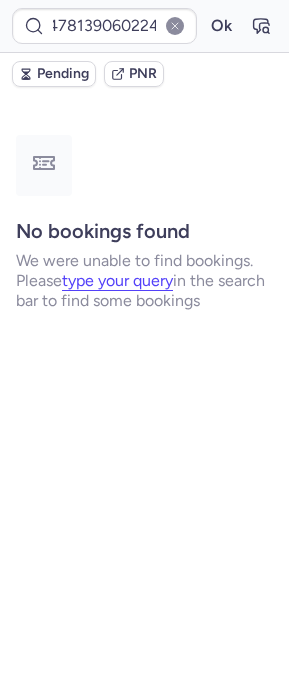 scroll, scrollTop: 0, scrollLeft: 0, axis: both 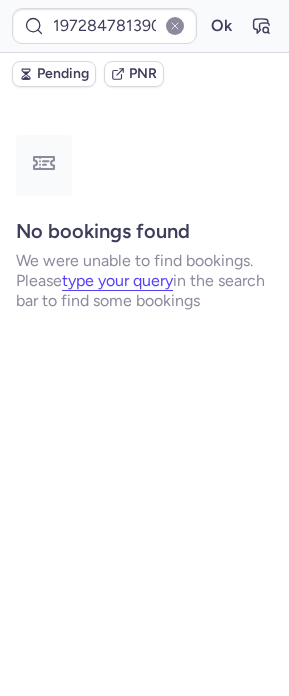type on "CP2TWC" 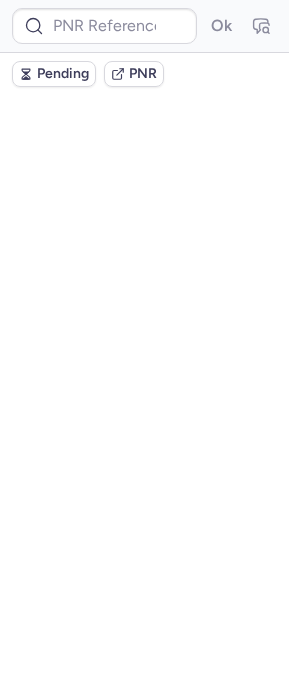type on "CP2TWC" 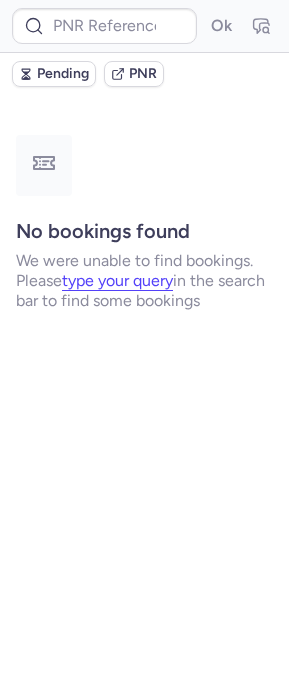 type on "CP2TWC" 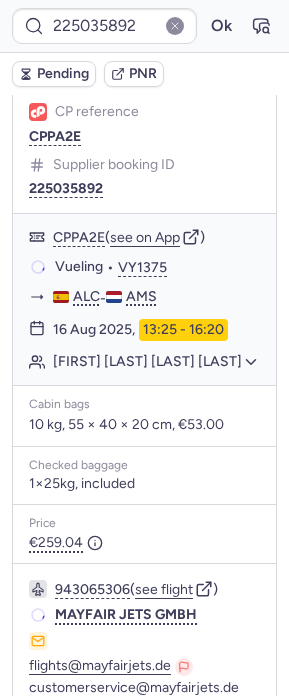 scroll, scrollTop: 476, scrollLeft: 0, axis: vertical 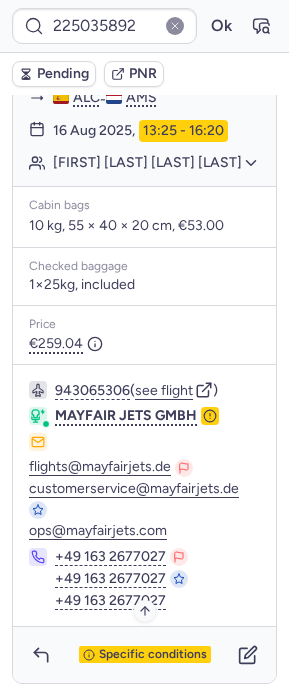 click on "Specific conditions" at bounding box center (153, 655) 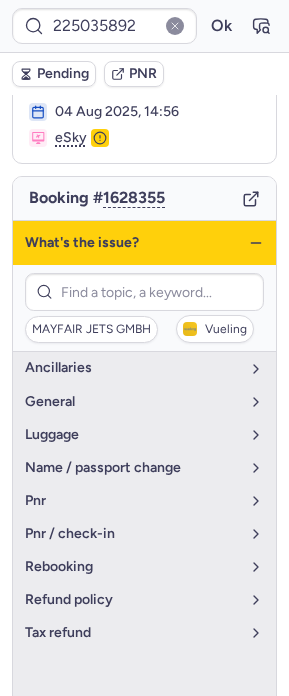 scroll, scrollTop: 0, scrollLeft: 0, axis: both 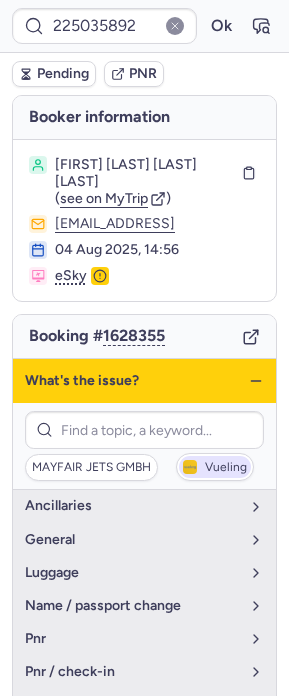 click on "Vueling" at bounding box center [226, 468] 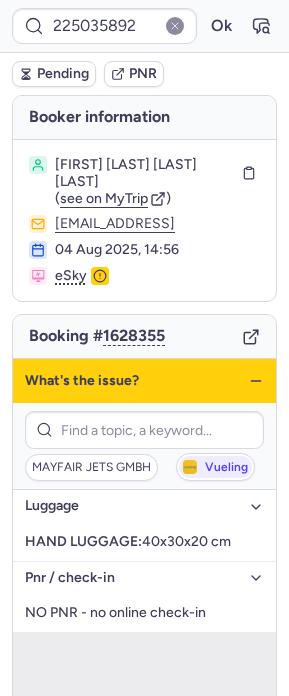 click 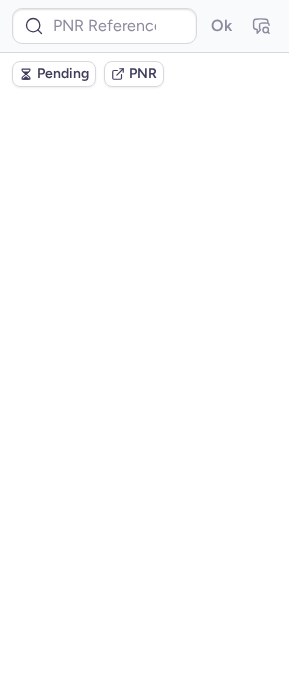 scroll, scrollTop: 0, scrollLeft: 0, axis: both 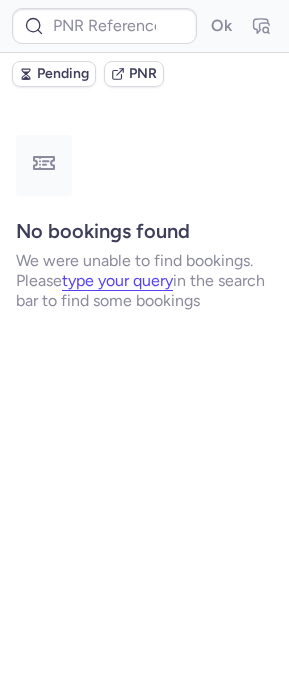 type on "7372239" 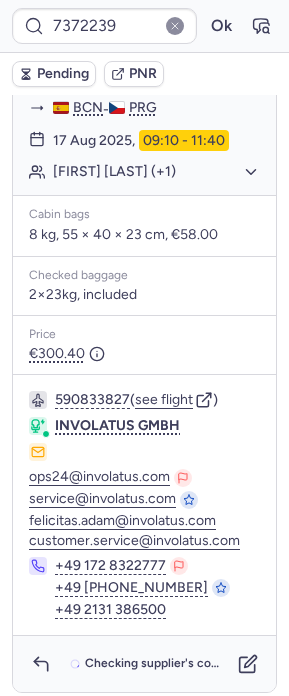 scroll, scrollTop: 0, scrollLeft: 0, axis: both 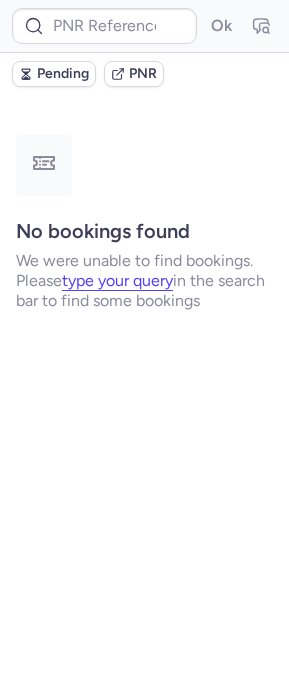type on "225035865" 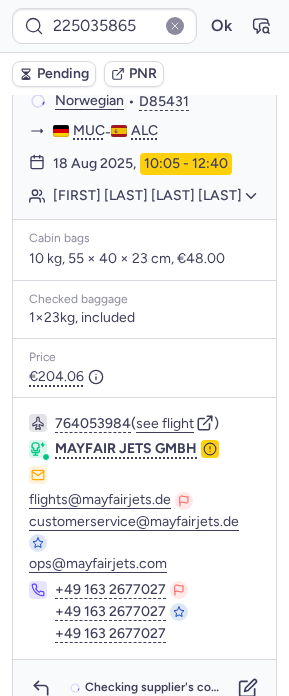 scroll, scrollTop: 502, scrollLeft: 0, axis: vertical 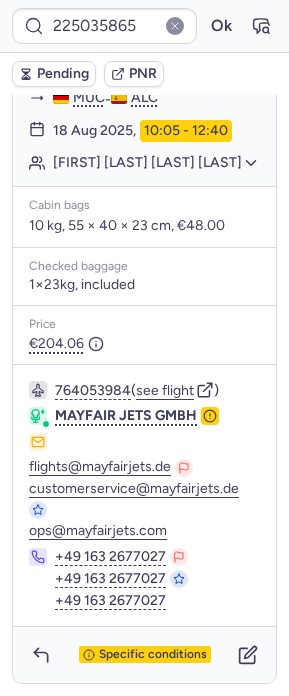 click on "Specific conditions" at bounding box center [144, 655] 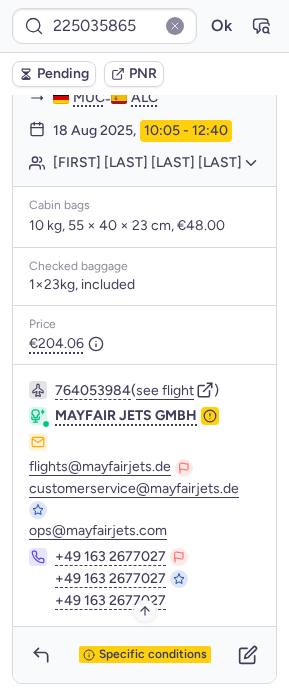 click on "Specific conditions" at bounding box center [145, 655] 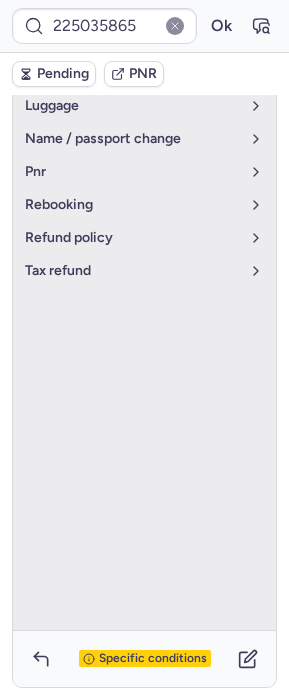 scroll, scrollTop: 228, scrollLeft: 0, axis: vertical 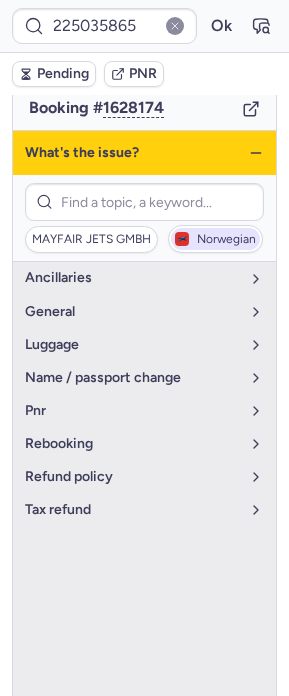 click on "Norwegian" at bounding box center [215, 239] 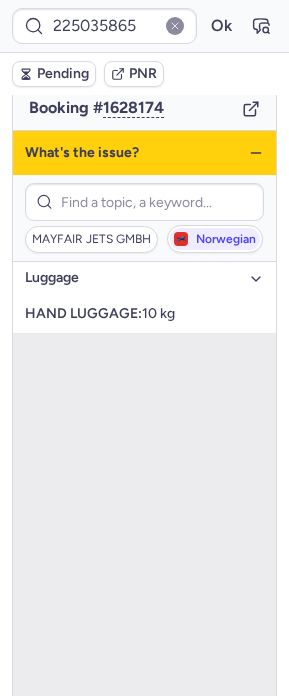 click 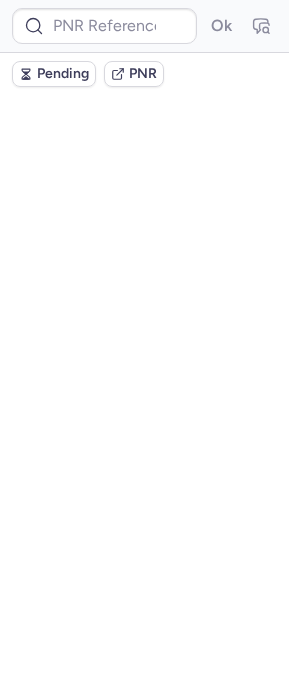 scroll, scrollTop: 0, scrollLeft: 0, axis: both 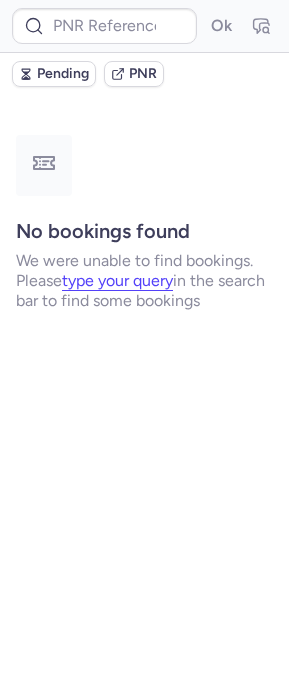 type on "7372225" 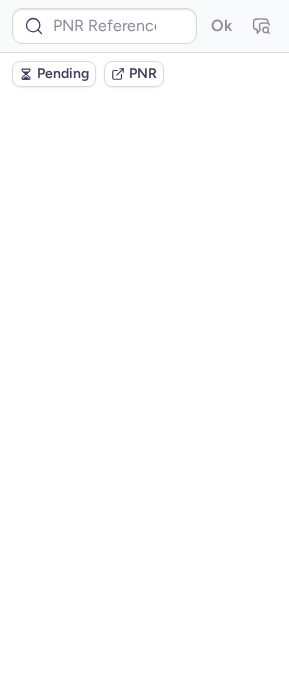 scroll, scrollTop: 0, scrollLeft: 0, axis: both 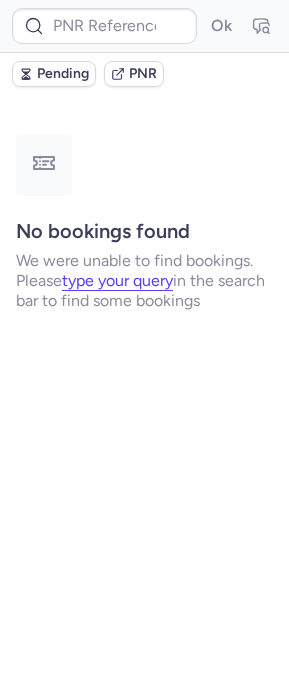 type on "7371884" 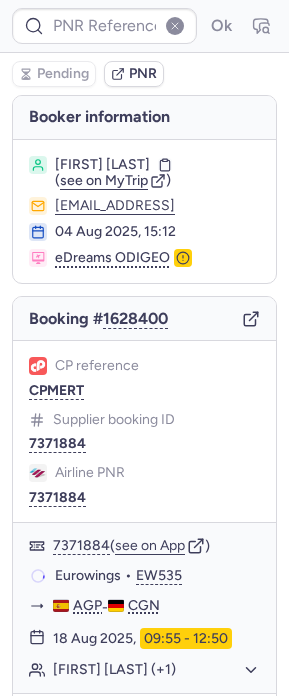 type on "7371884" 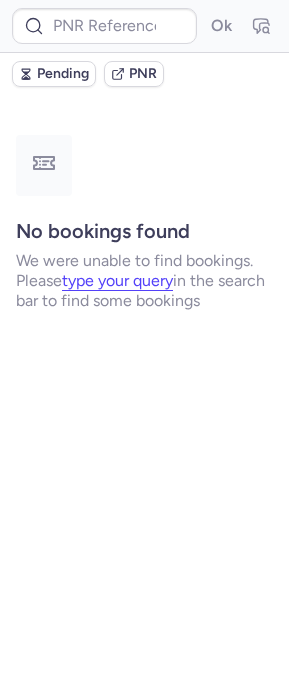 type on "7372511" 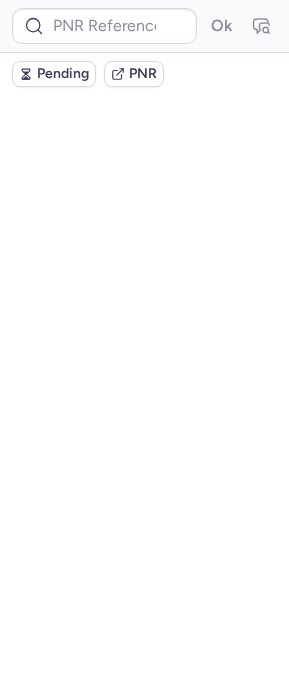 scroll, scrollTop: 0, scrollLeft: 0, axis: both 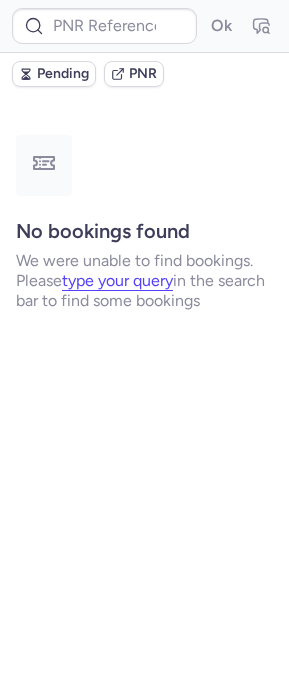 type on "7372525" 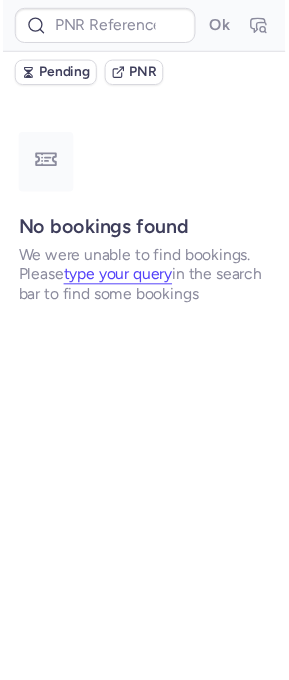scroll, scrollTop: 0, scrollLeft: 0, axis: both 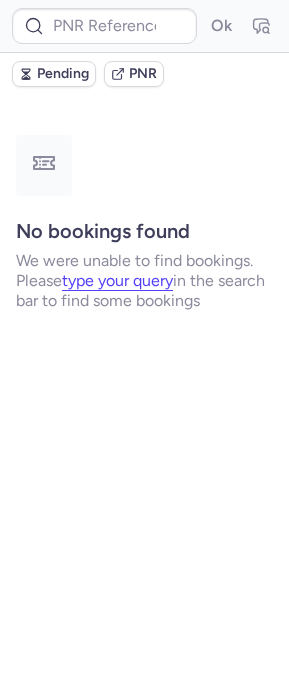 type on "7372507" 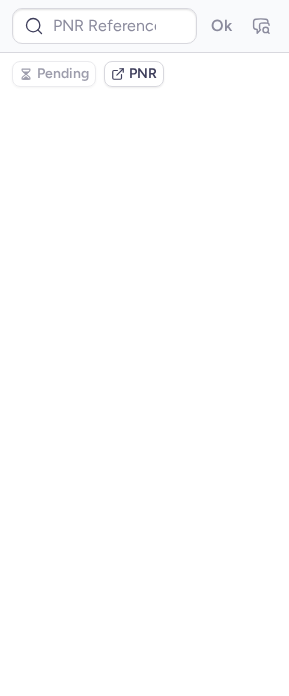 scroll, scrollTop: 0, scrollLeft: 0, axis: both 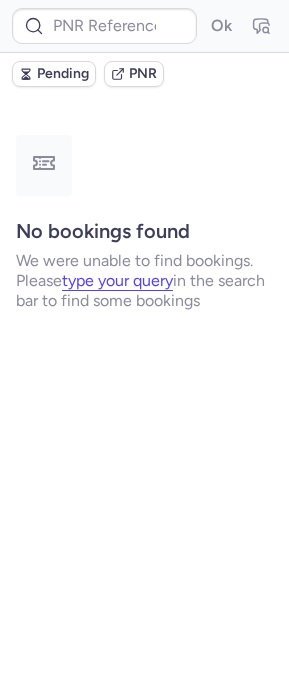 type on "7372065" 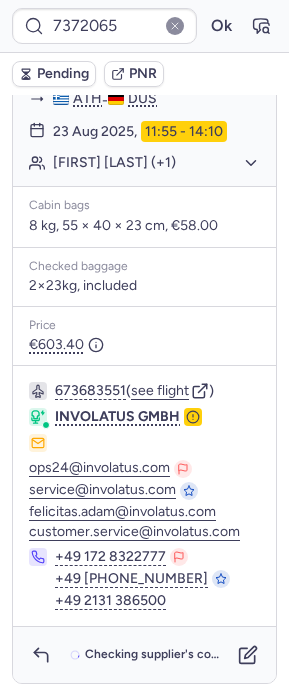 scroll, scrollTop: 0, scrollLeft: 0, axis: both 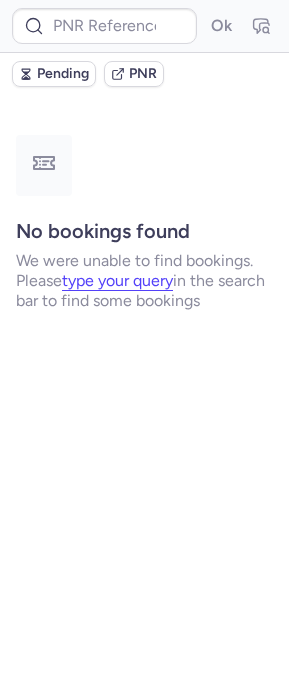 type on "7372379" 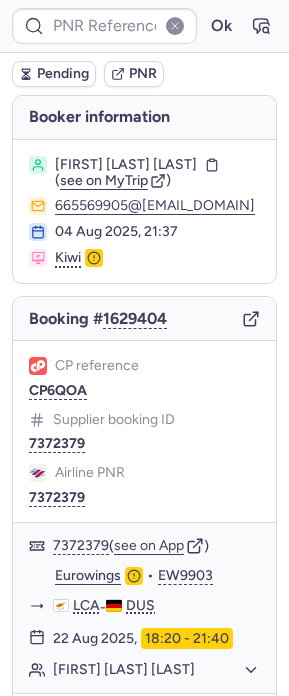 type on "7372379" 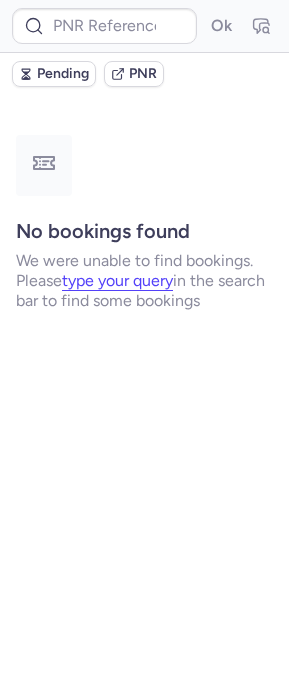 type on "7371663" 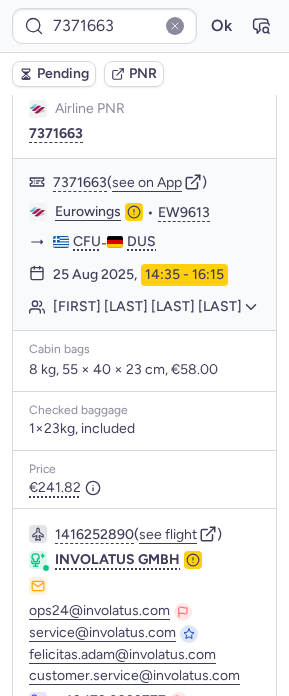 scroll, scrollTop: 530, scrollLeft: 0, axis: vertical 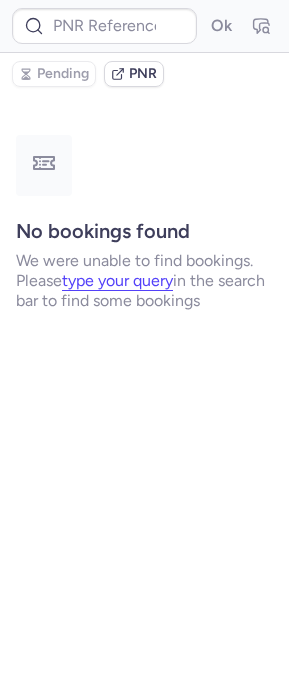 type on "7371663" 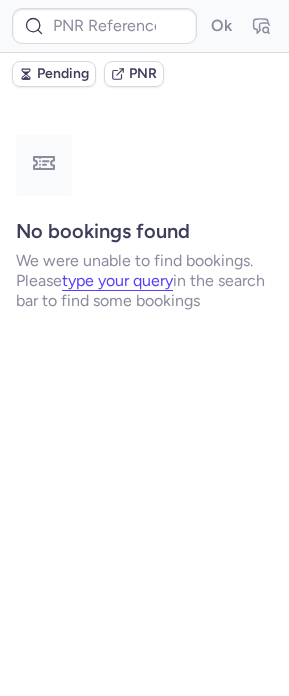 type on "7372544" 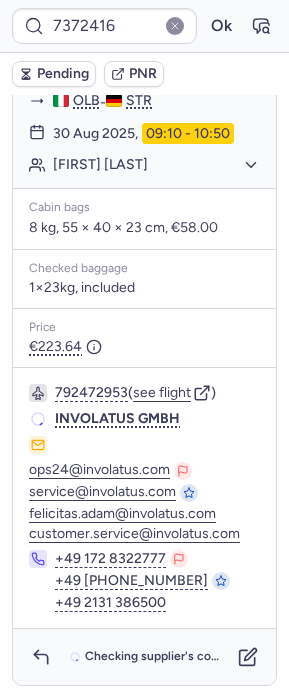 scroll, scrollTop: 498, scrollLeft: 0, axis: vertical 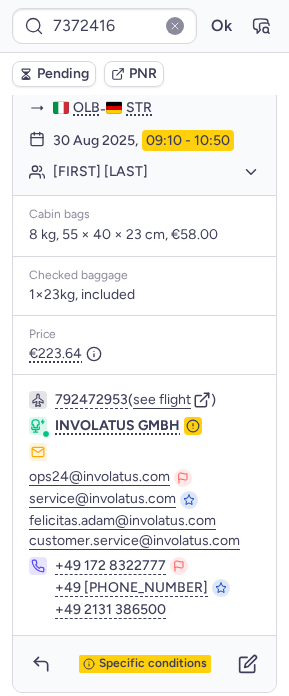 type on "7372360" 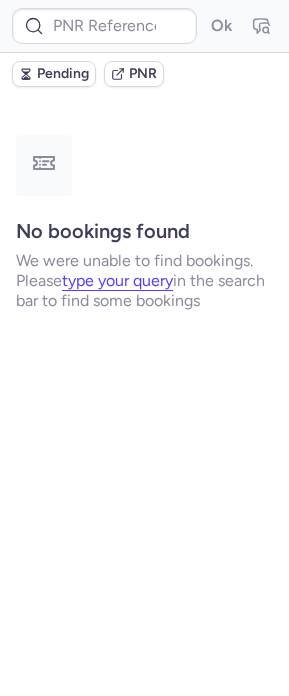 scroll, scrollTop: 0, scrollLeft: 0, axis: both 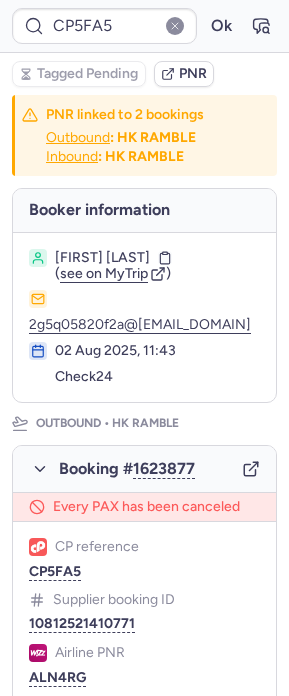 type on "CPPPV4" 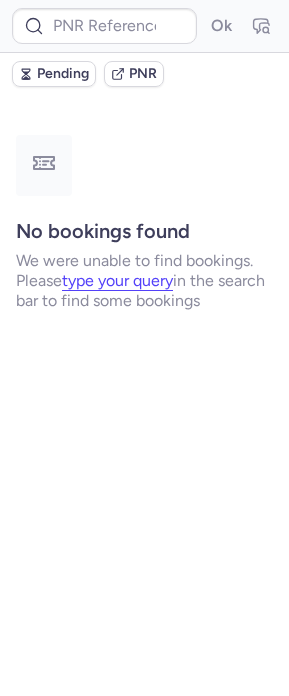 type on "CP2TWC" 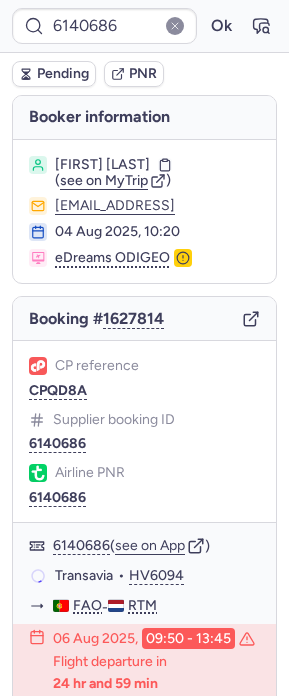 type on "CPK7YM" 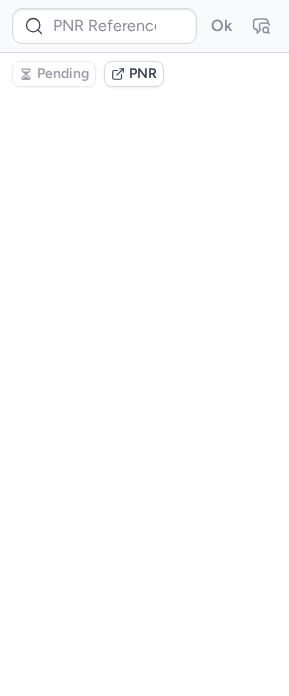 type on "CPK7YM" 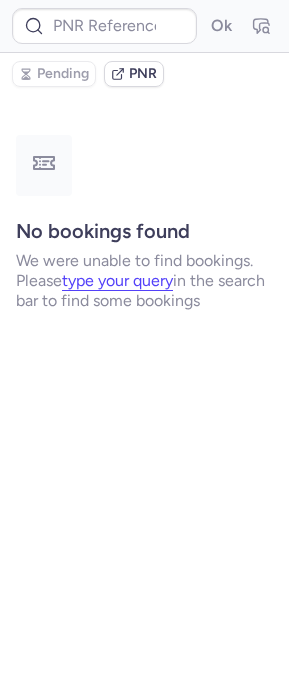 type on "CPWEIH" 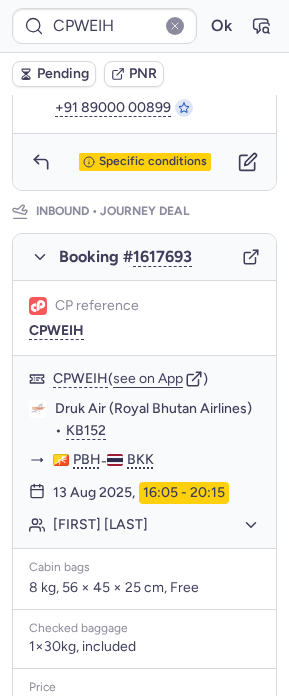 scroll, scrollTop: 0, scrollLeft: 0, axis: both 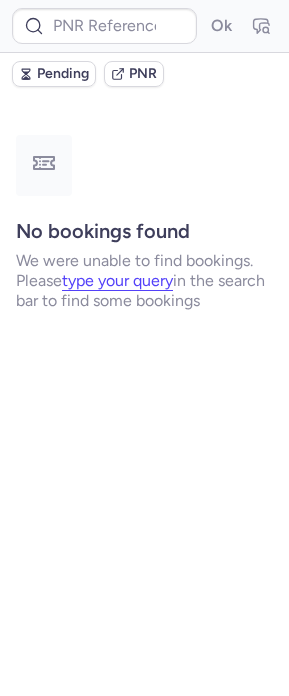 type on "CPMFZG" 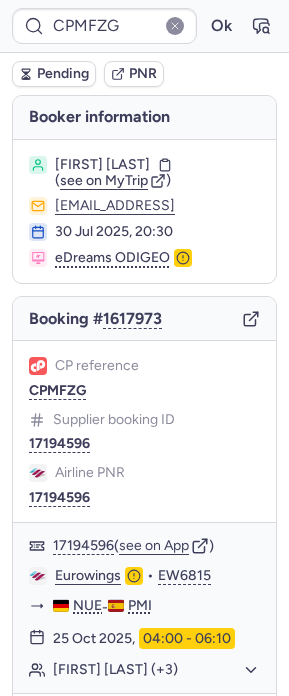 scroll, scrollTop: 366, scrollLeft: 0, axis: vertical 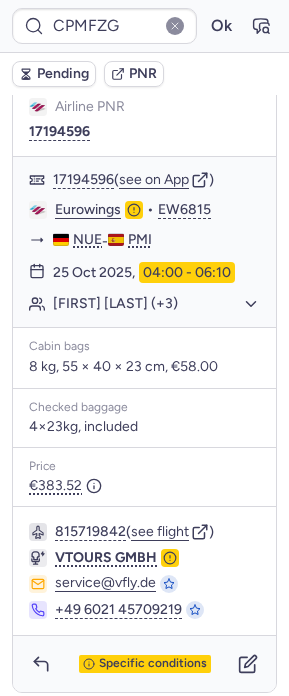 click on "Specific conditions" at bounding box center (144, 664) 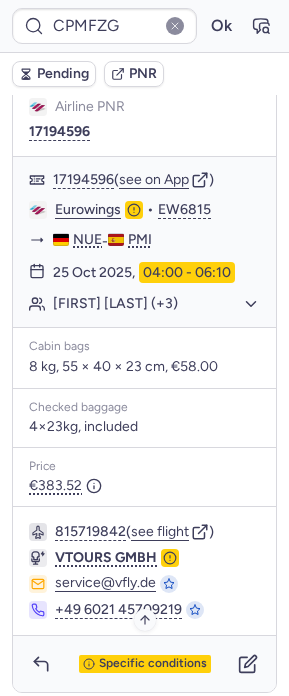 click on "Specific conditions" at bounding box center [153, 664] 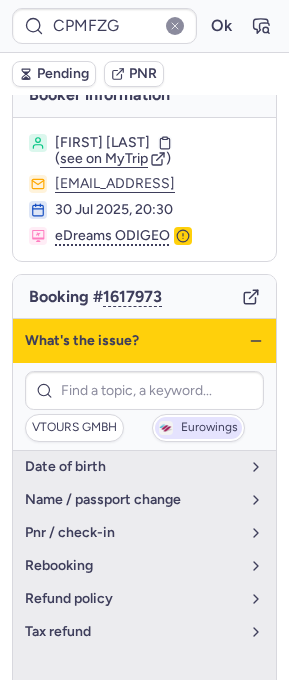 scroll, scrollTop: 23, scrollLeft: 0, axis: vertical 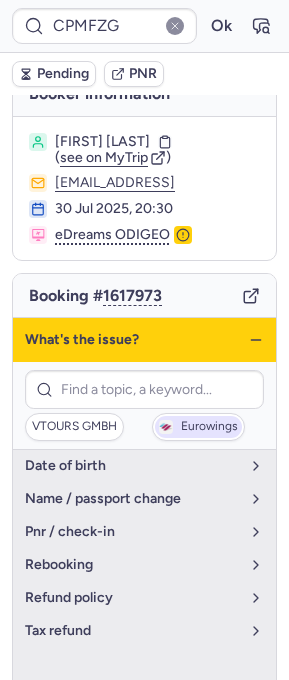 click on "Eurowings" at bounding box center [198, 427] 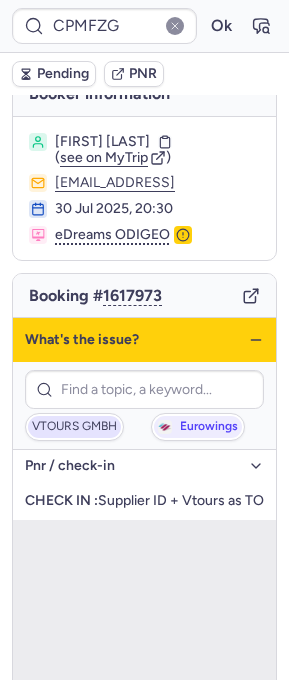 click on "VTOURS GMBH" at bounding box center [74, 427] 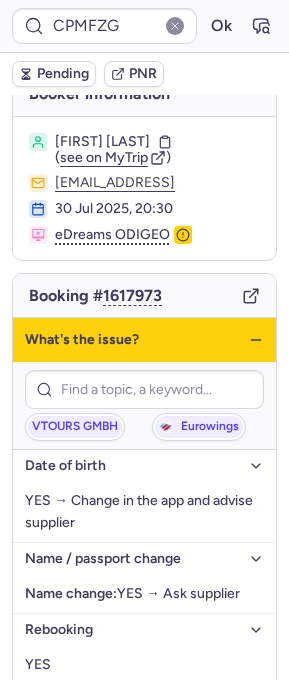 click 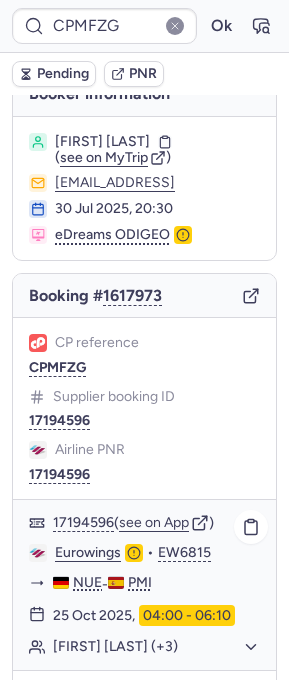 click on "Eurowings" 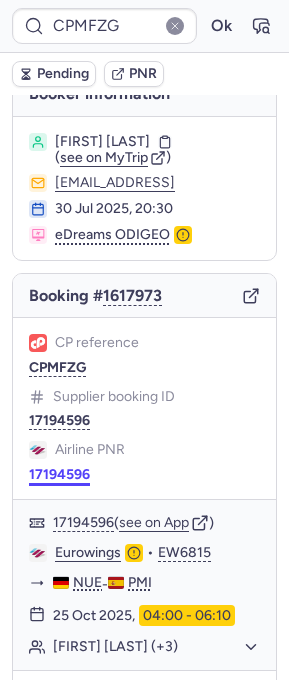 click on "17194596" at bounding box center (59, 475) 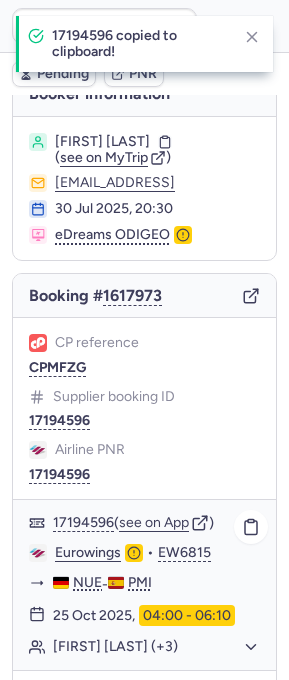 click on "[FIRST] [LAST] (+3)" 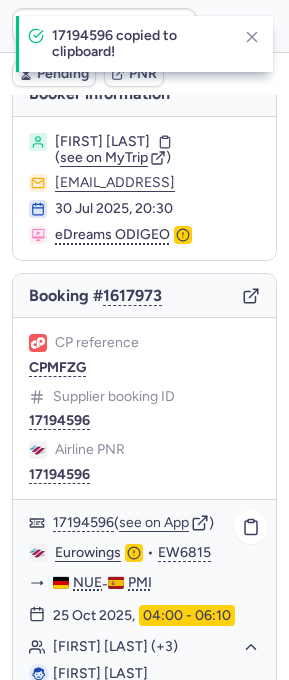 click on "[FIRST] [LAST]" at bounding box center (100, 673) 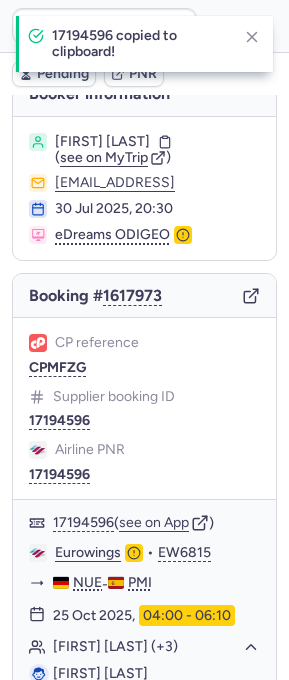 copy on "KAESTNER" 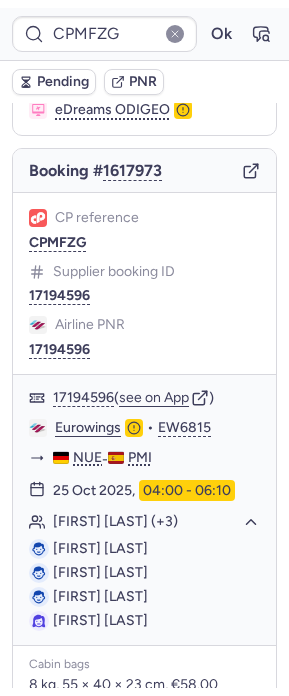 scroll, scrollTop: 165, scrollLeft: 0, axis: vertical 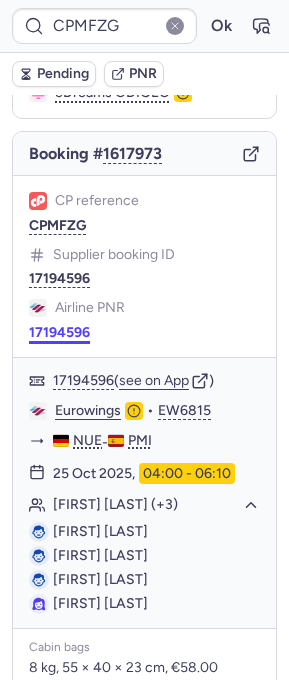 click on "17194596" at bounding box center [59, 333] 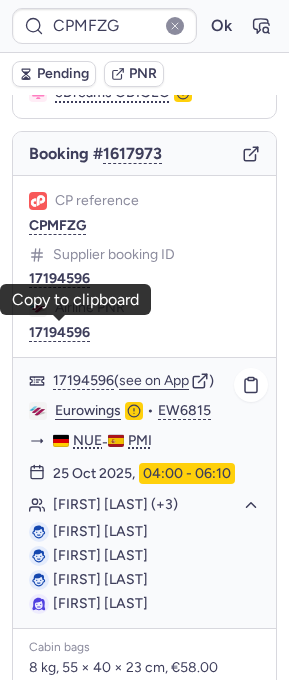 type 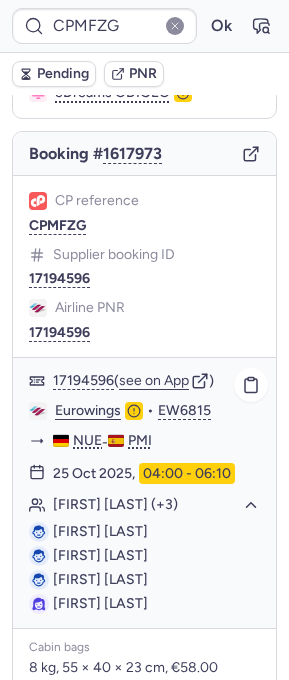 click on "[FIRST] [LAST]" at bounding box center (100, 555) 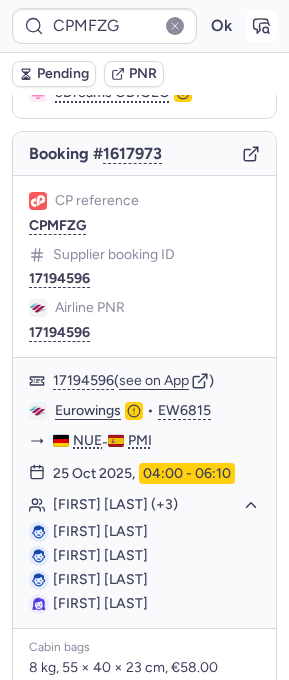 click at bounding box center [261, 26] 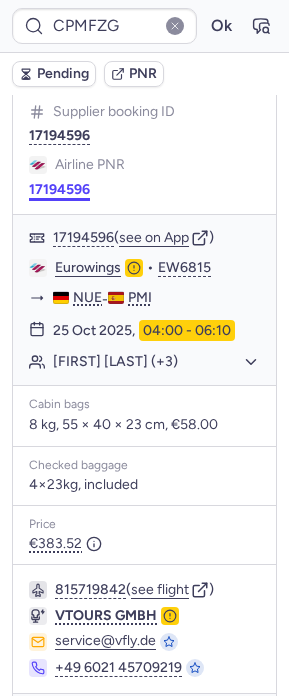 scroll, scrollTop: 366, scrollLeft: 0, axis: vertical 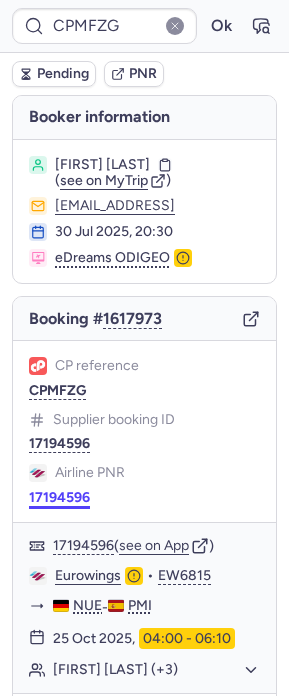 click on "17194596" at bounding box center [59, 498] 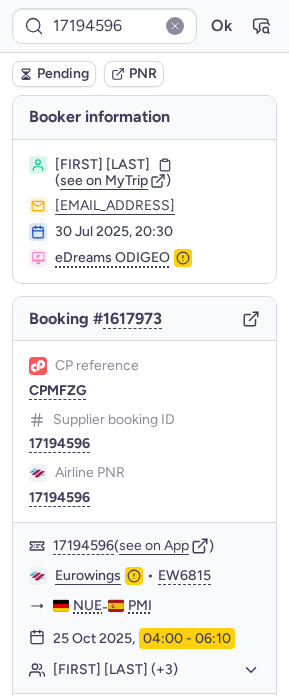 type on "CPMFZG" 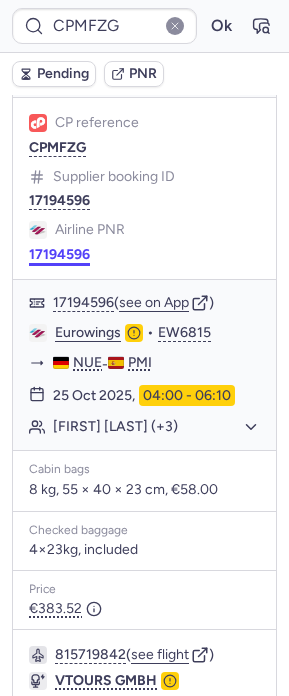 scroll, scrollTop: 366, scrollLeft: 0, axis: vertical 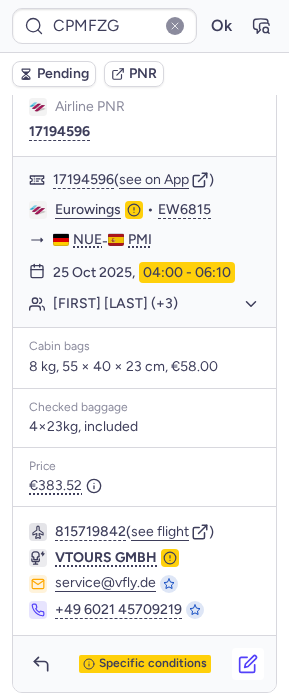 click at bounding box center (248, 664) 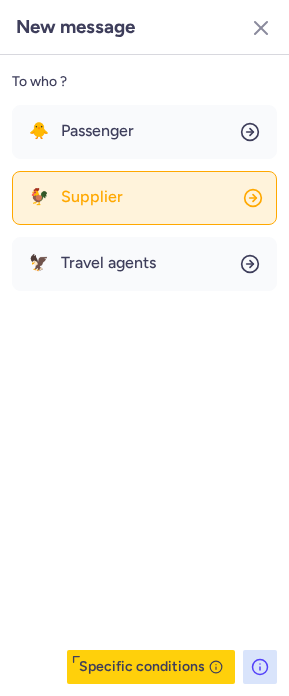 click on "🐓 Supplier" 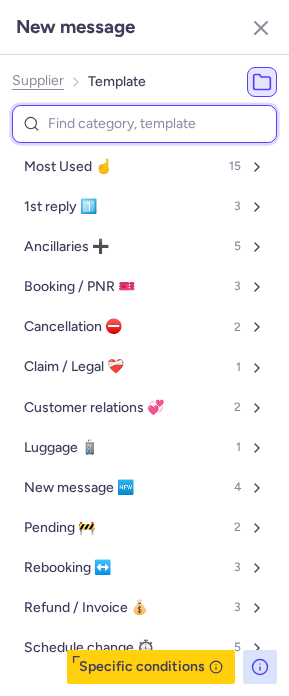 click at bounding box center [144, 124] 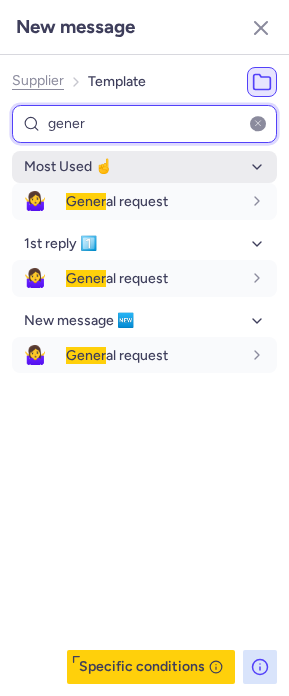 type on "gener" 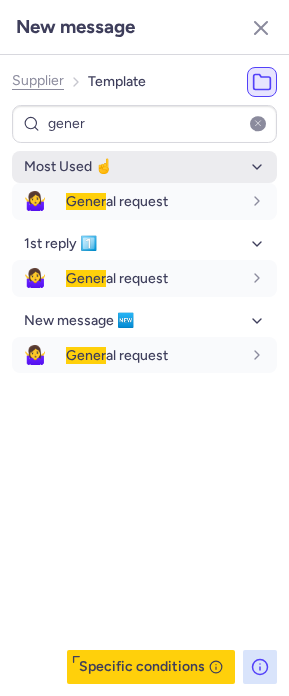 click on "Most Used ☝️" at bounding box center [144, 167] 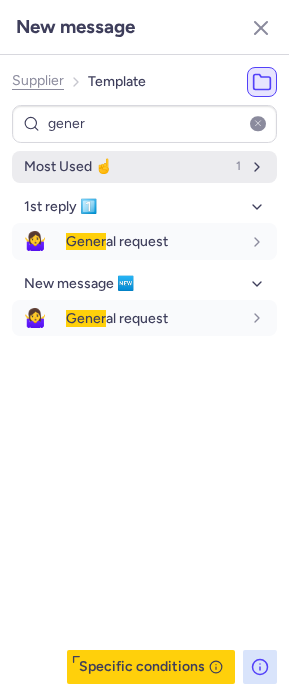 click on "Most Used ☝️ 1" at bounding box center [144, 167] 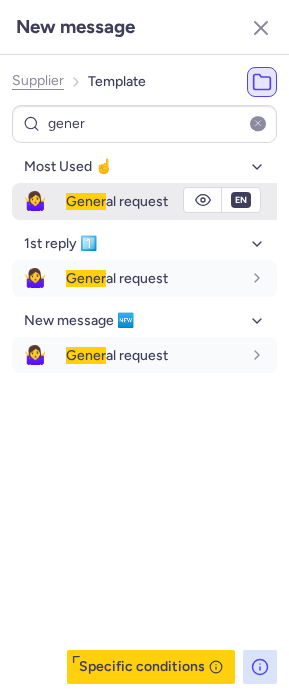 click on "Gener al request" at bounding box center (117, 201) 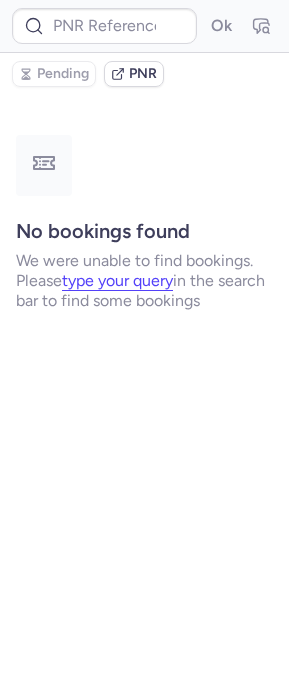 scroll, scrollTop: 0, scrollLeft: 0, axis: both 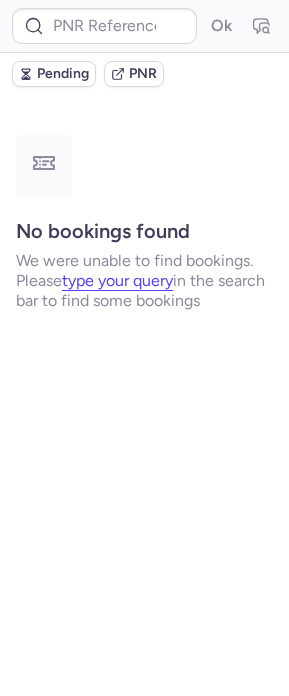 type on "CP5FA5" 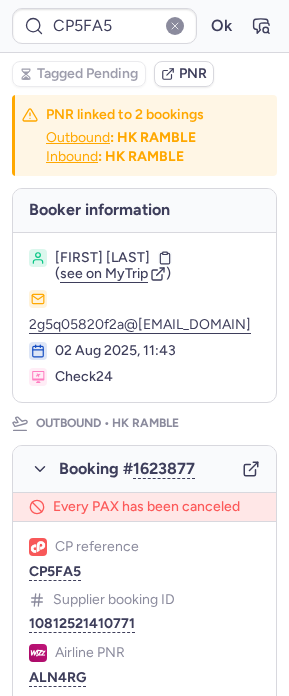 type on "CPMFZG" 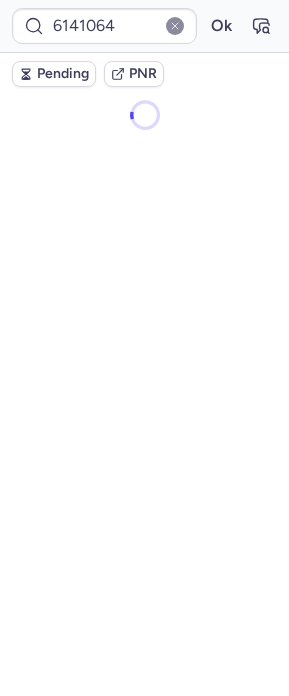 scroll, scrollTop: 0, scrollLeft: 0, axis: both 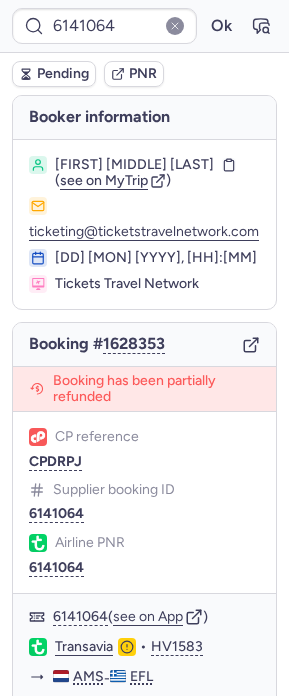 type on "CP5FA5" 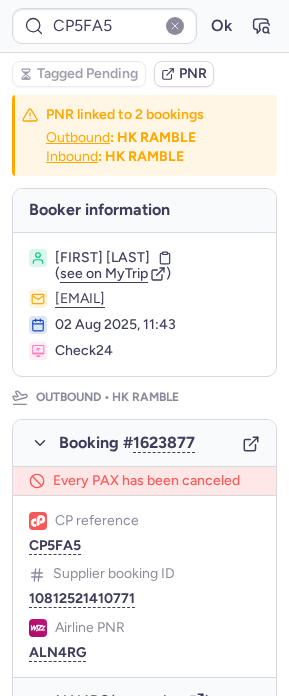 scroll, scrollTop: 0, scrollLeft: 0, axis: both 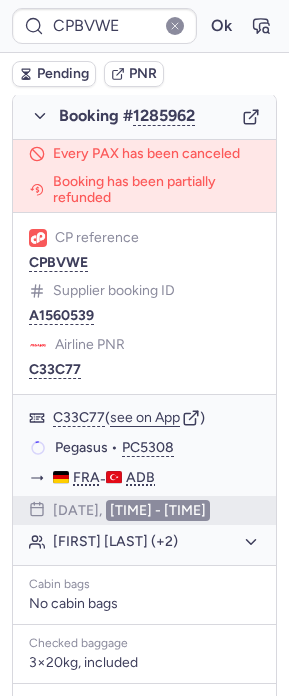 type on "CP2TWC" 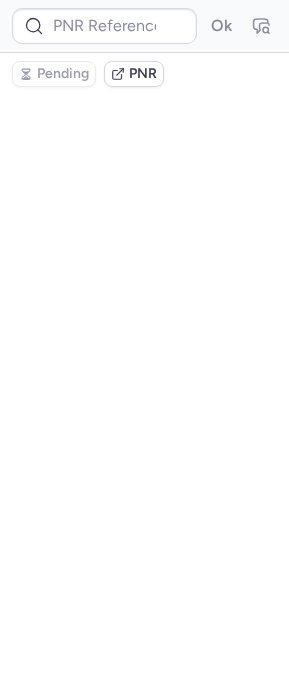 scroll, scrollTop: 0, scrollLeft: 0, axis: both 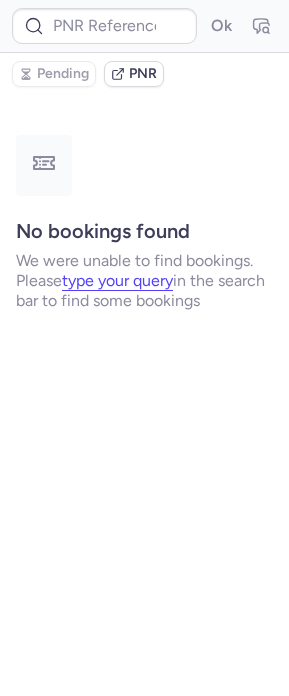 type on "CPFSHE" 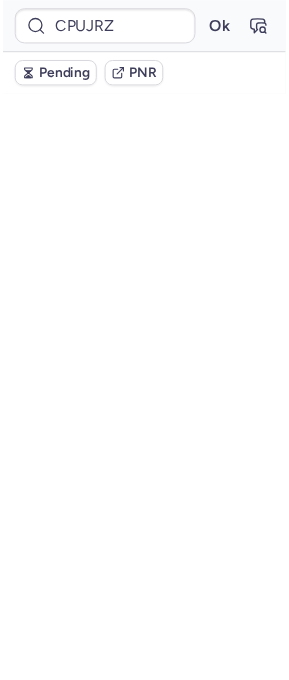 scroll, scrollTop: 0, scrollLeft: 0, axis: both 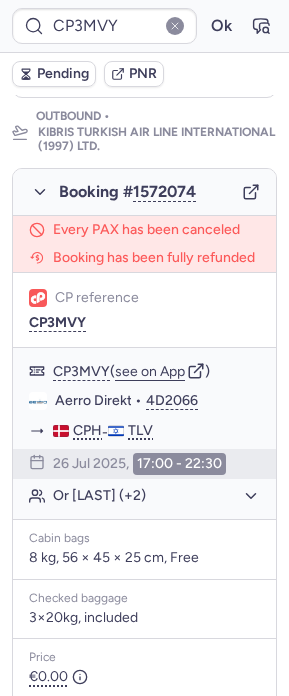 type on "CPJCHY" 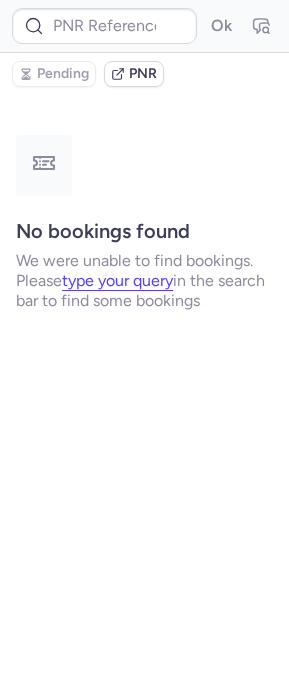 scroll, scrollTop: 0, scrollLeft: 0, axis: both 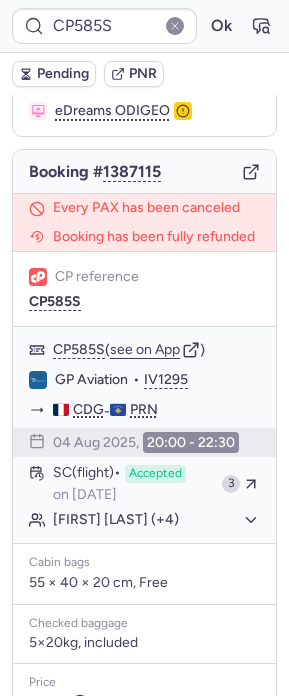 type on "CPBVWE" 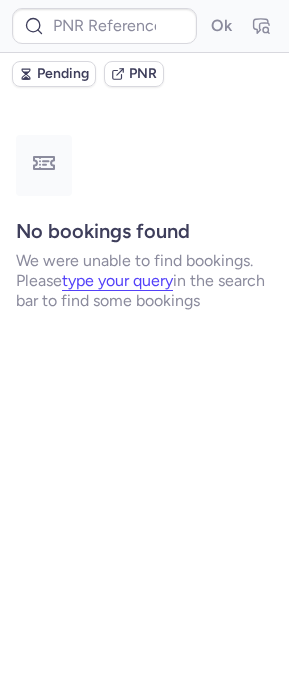 scroll, scrollTop: 0, scrollLeft: 0, axis: both 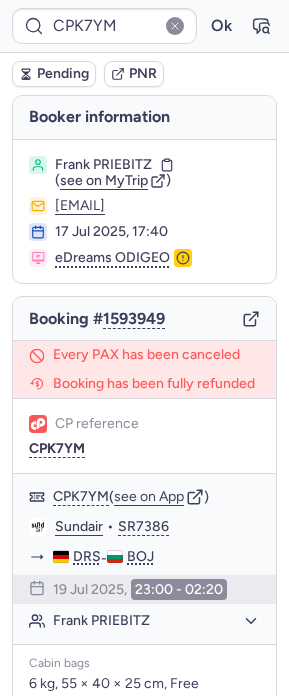 type on "CPBVWE" 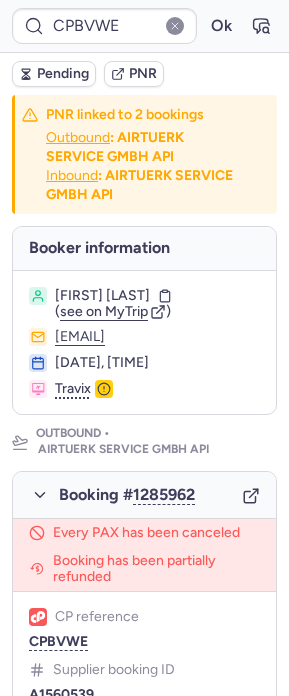 type on "CPK7YM" 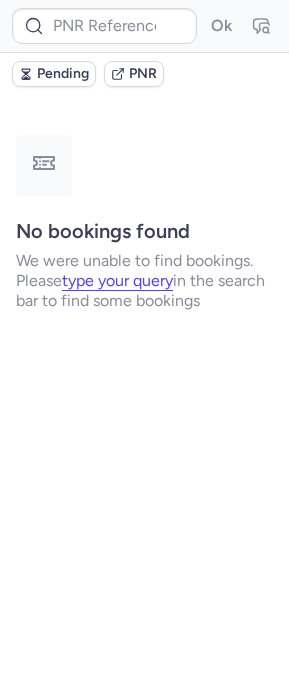 type on "CPK7YM" 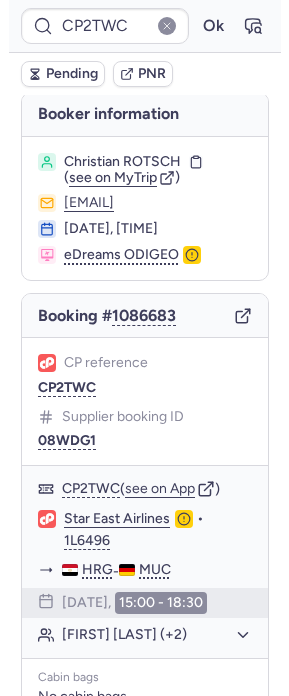 scroll, scrollTop: 0, scrollLeft: 0, axis: both 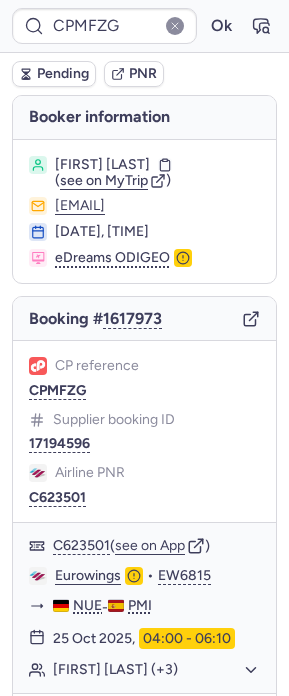 type on "CP585S" 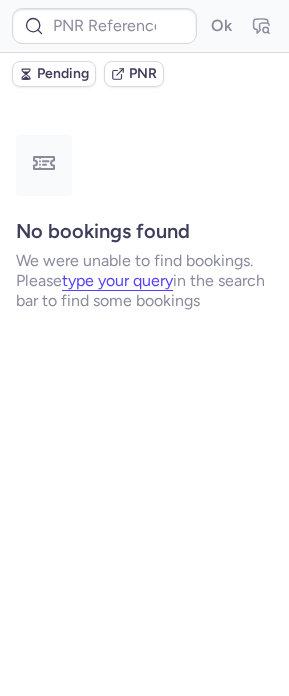 type on "CPK7YM" 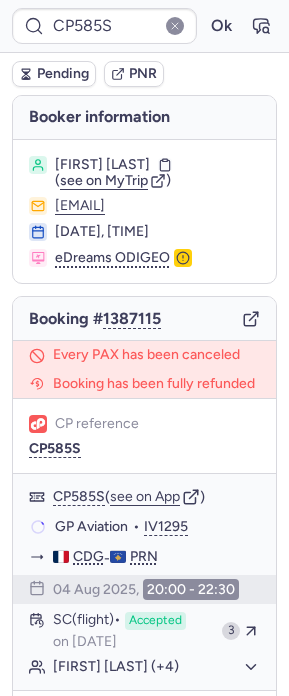 type on "CP2TWC" 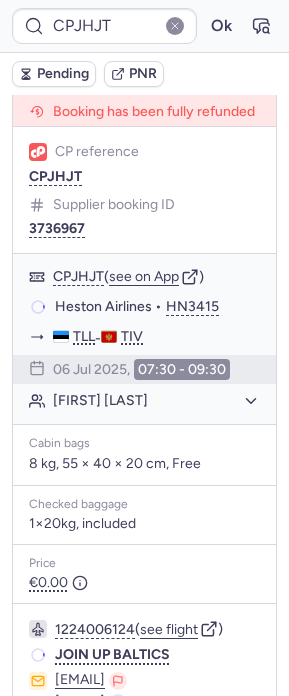 scroll, scrollTop: 266, scrollLeft: 0, axis: vertical 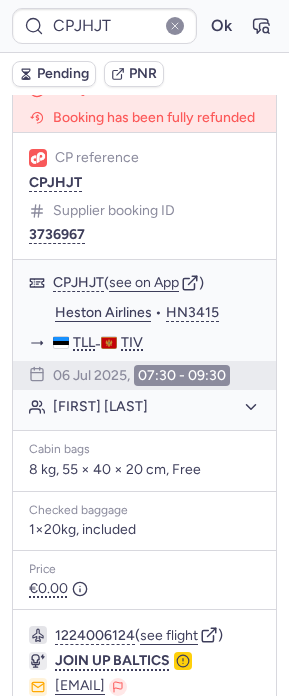 type on "CPK7YM" 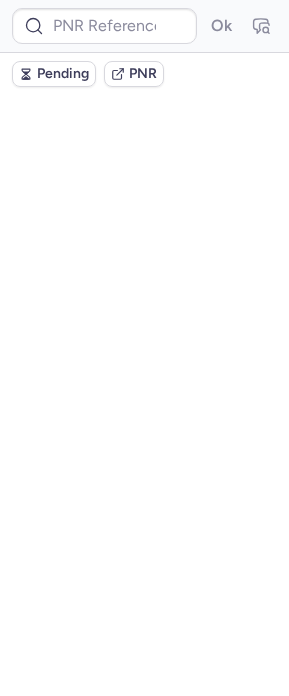 scroll, scrollTop: 0, scrollLeft: 0, axis: both 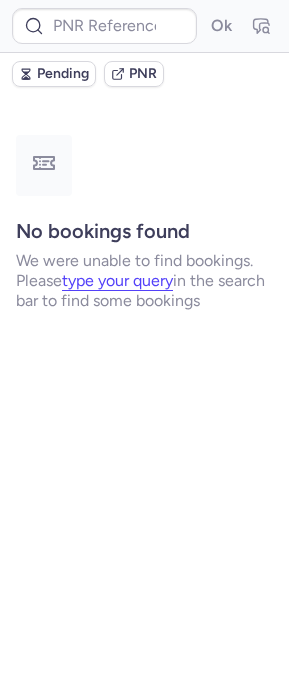type on "CPK7YM" 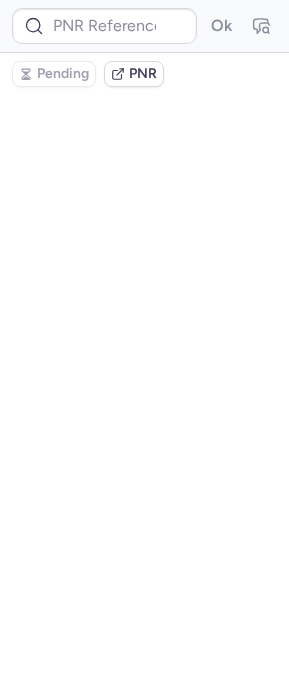 scroll, scrollTop: 0, scrollLeft: 0, axis: both 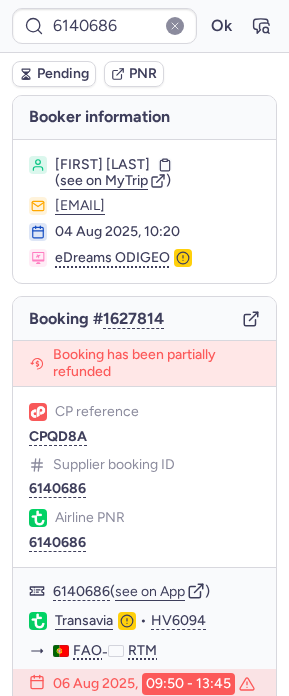 type on "CPK7YM" 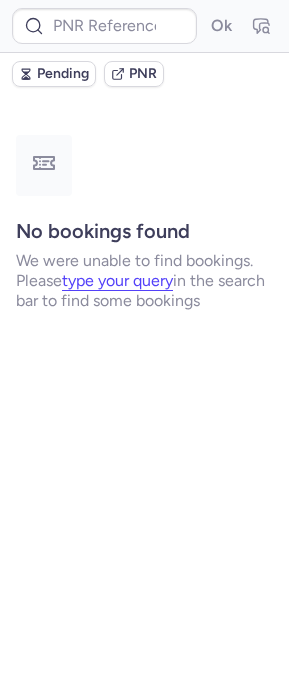 type on "CP585S" 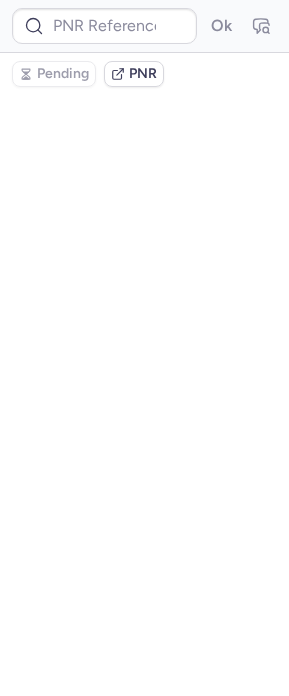 type on "CPC2LS" 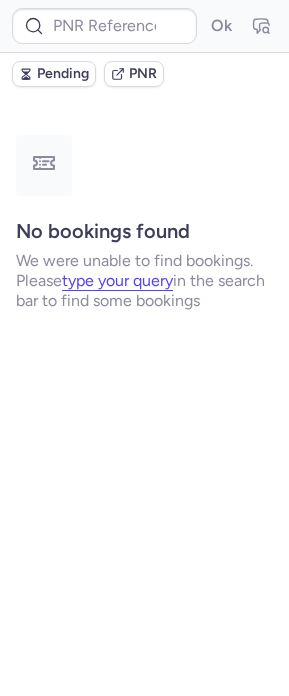 type on "CPK7YM" 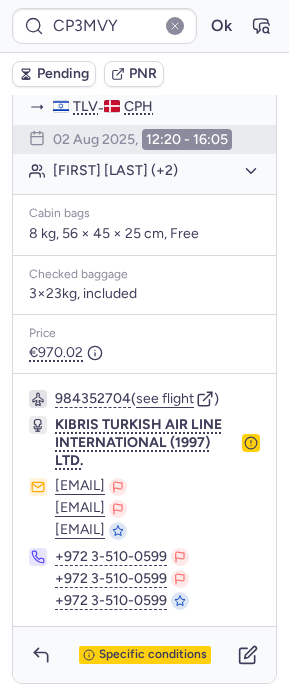 scroll, scrollTop: 1603, scrollLeft: 0, axis: vertical 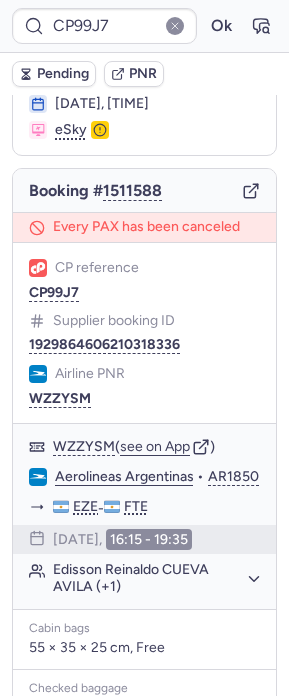 type on "CPK7YM" 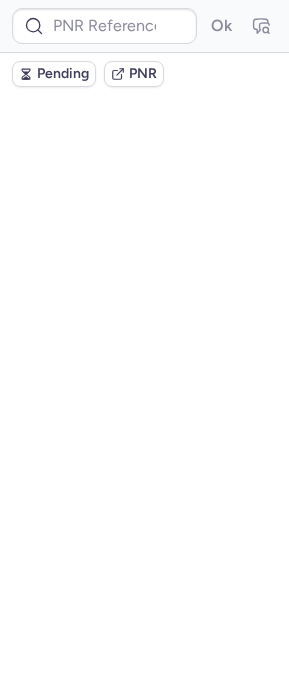 scroll, scrollTop: 0, scrollLeft: 0, axis: both 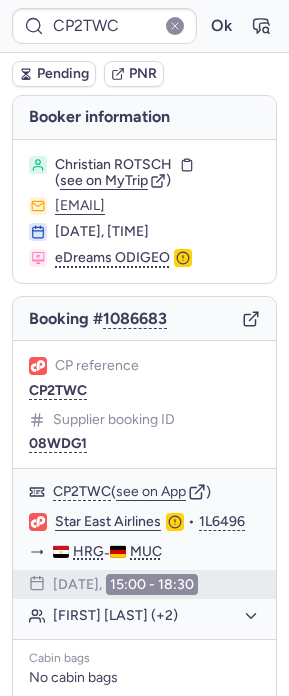 type on "CPBVWE" 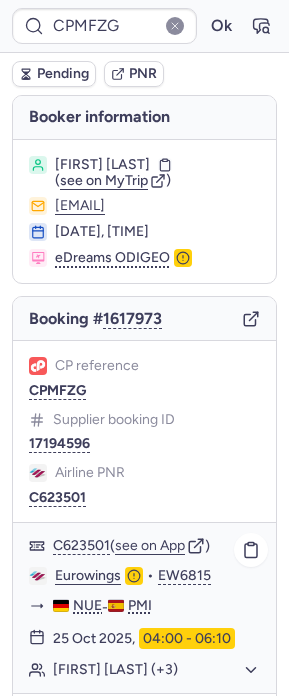 click on "Eurowings" 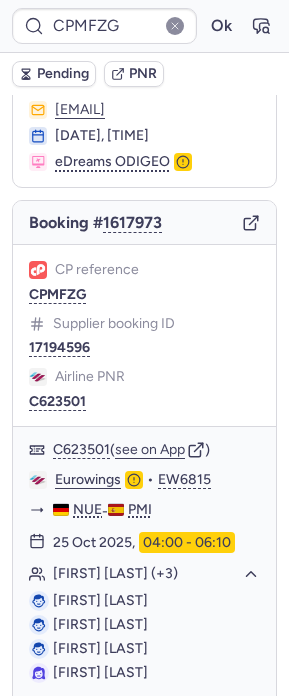 scroll, scrollTop: 51, scrollLeft: 0, axis: vertical 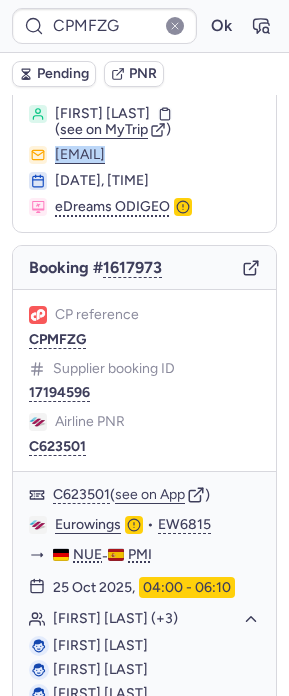 drag, startPoint x: 229, startPoint y: 155, endPoint x: 42, endPoint y: 159, distance: 187.04277 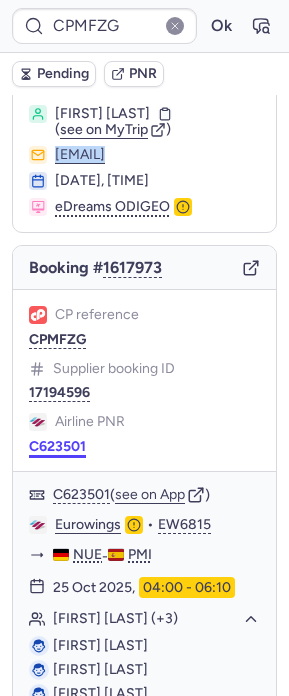 click on "C623501" at bounding box center [57, 447] 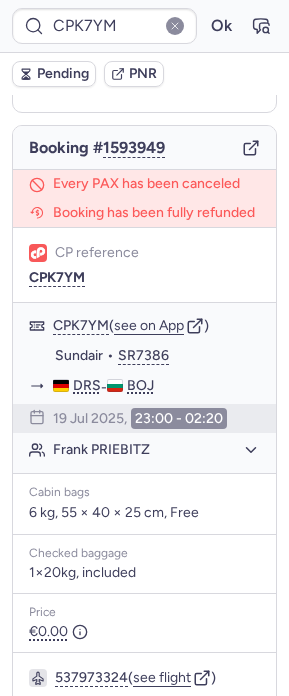 scroll, scrollTop: 0, scrollLeft: 0, axis: both 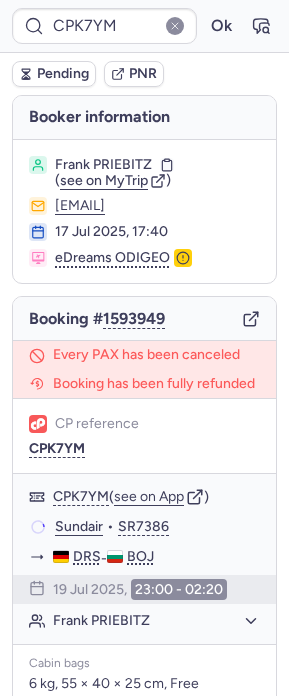 type on "CPMFZG" 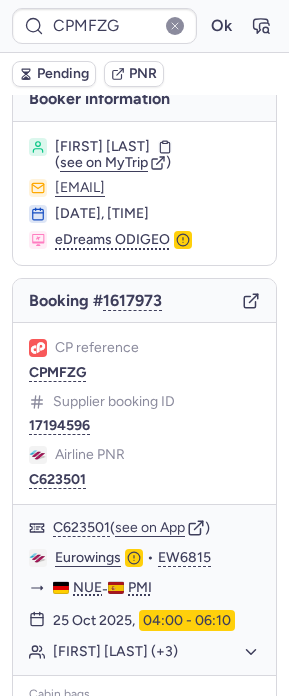 scroll, scrollTop: 45, scrollLeft: 0, axis: vertical 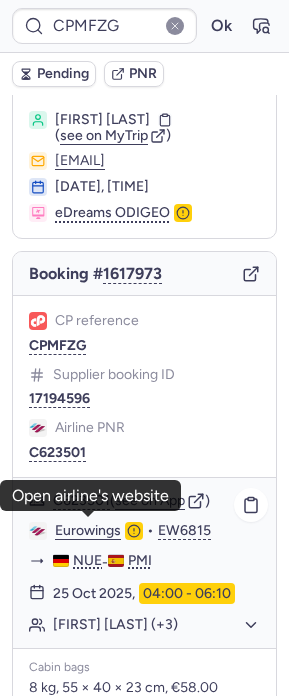 click on "Eurowings" 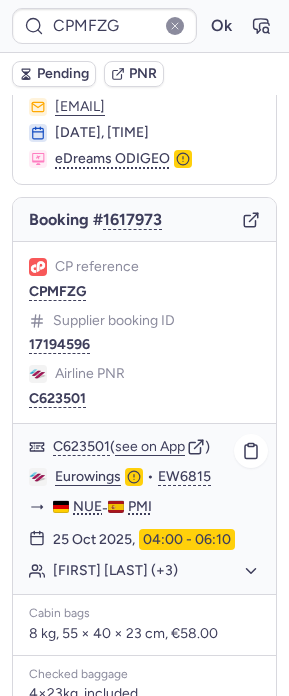 click on "[FIRST] [LAST] (+3)" 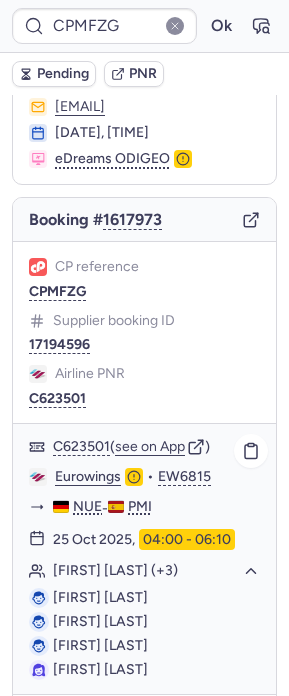 scroll, scrollTop: 466, scrollLeft: 0, axis: vertical 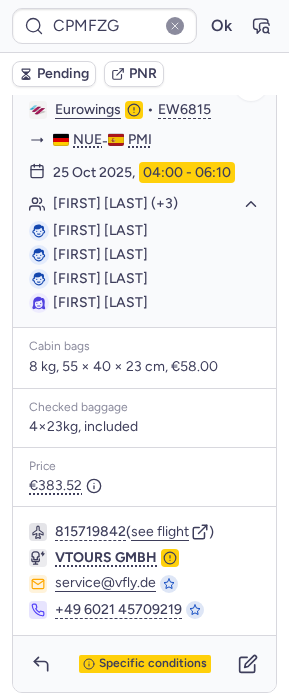 click on "[FIRST] [LAST]" at bounding box center [100, 302] 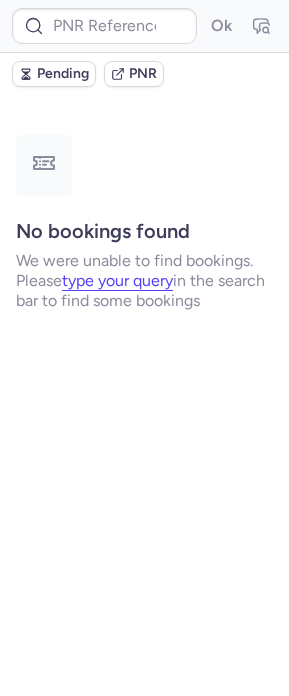 scroll, scrollTop: 0, scrollLeft: 0, axis: both 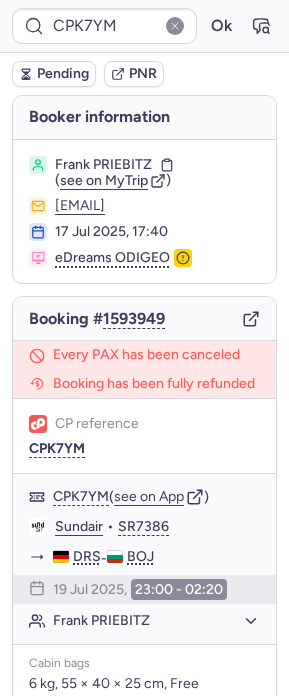 type on "CP2TWC" 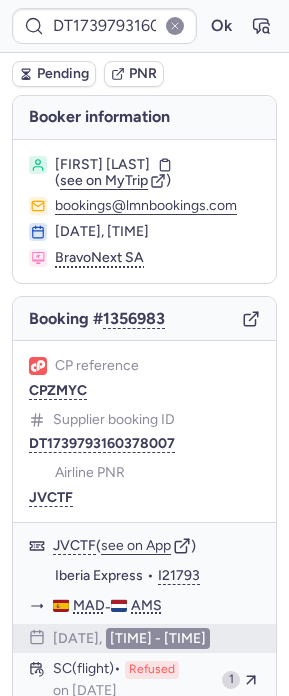 type on "CPK7YM" 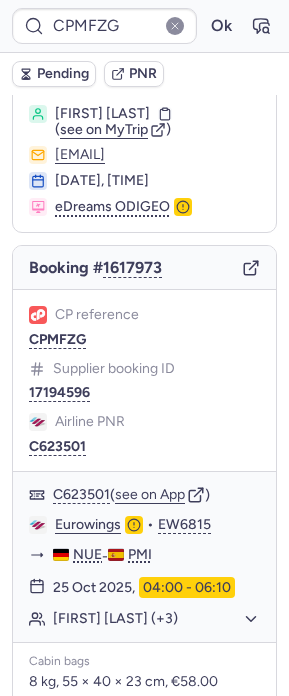scroll, scrollTop: 0, scrollLeft: 0, axis: both 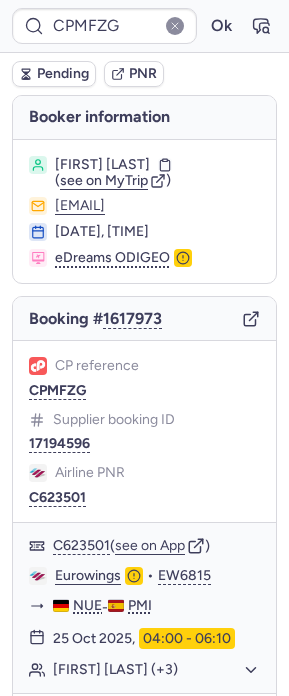 type on "CPK7YM" 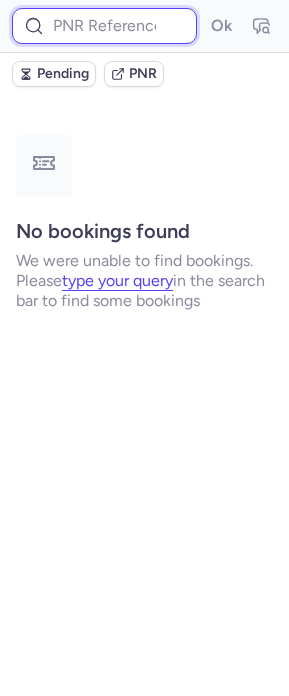 click at bounding box center (104, 26) 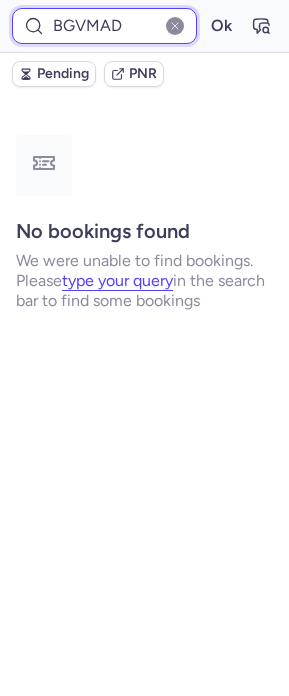 type on "BGVMAD" 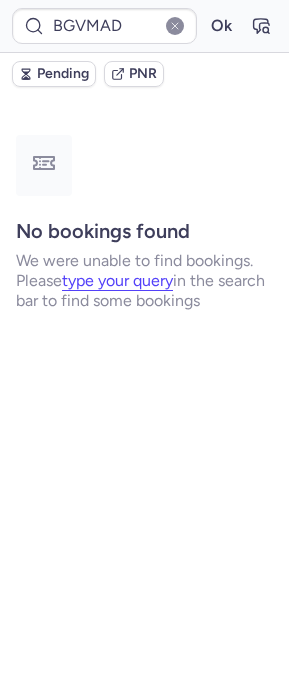 click at bounding box center [175, 26] 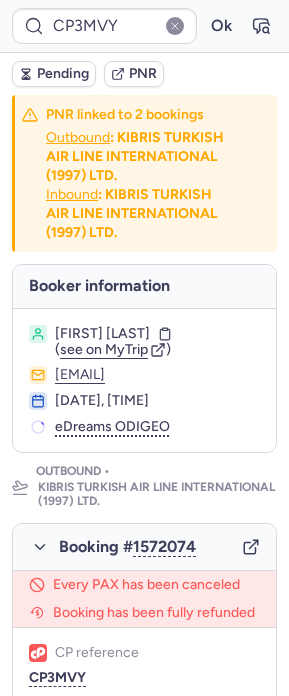 type on "CPK7YM" 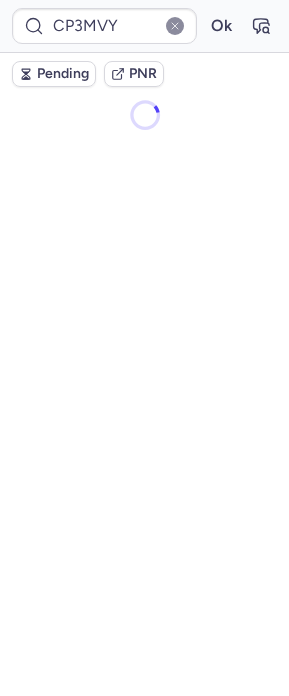 type on "CPK7YM" 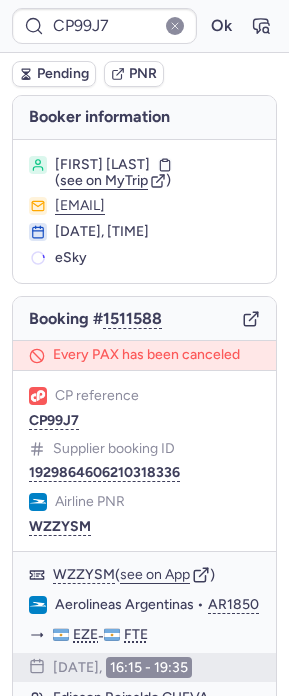 type on "CP3MVY" 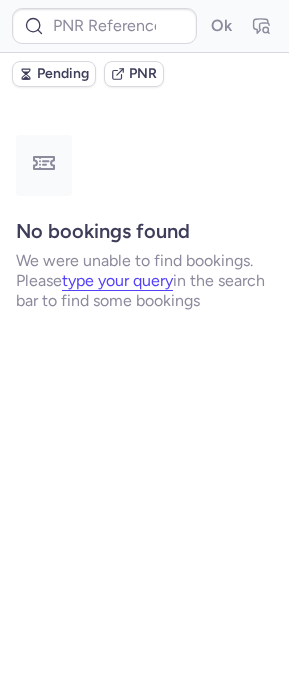 type on "CPK7YM" 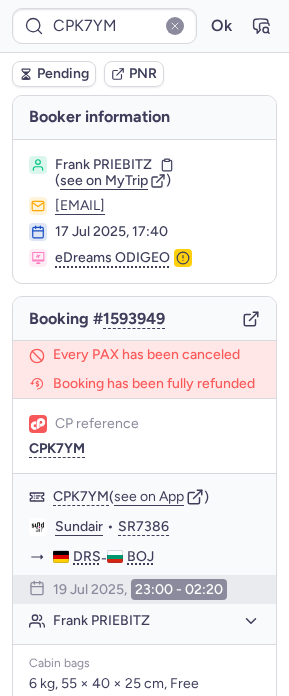 type on "CP2TWC" 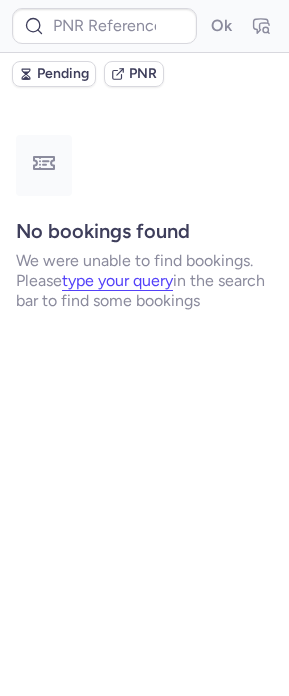 type on "CPK7YM" 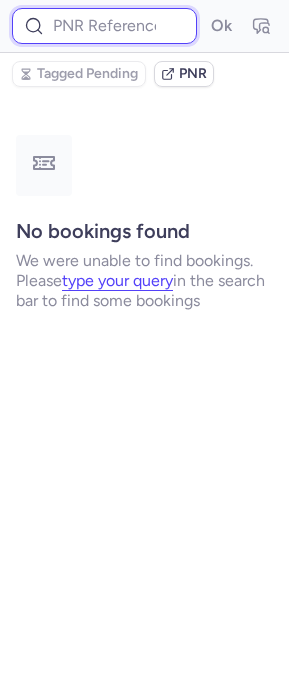 click at bounding box center (104, 26) 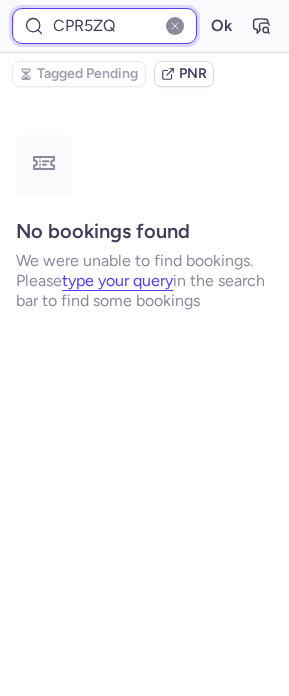 type on "CPR5ZQ" 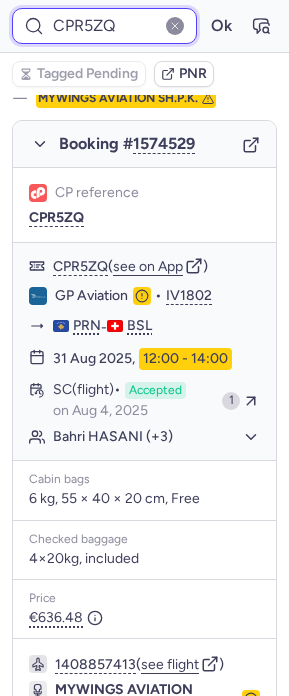 scroll, scrollTop: 1372, scrollLeft: 0, axis: vertical 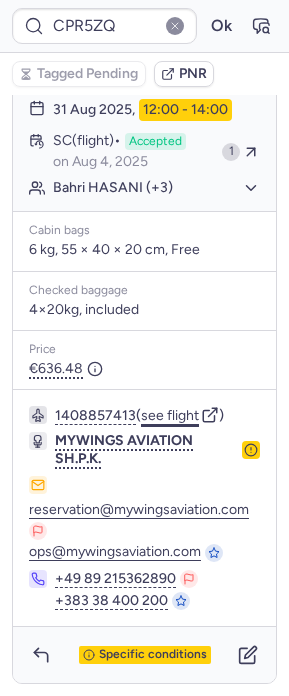 click on "see flight" 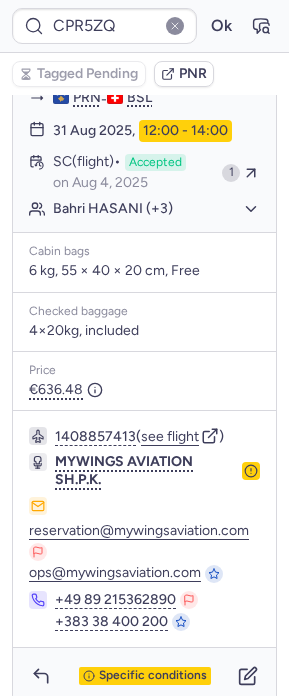 scroll, scrollTop: 1338, scrollLeft: 0, axis: vertical 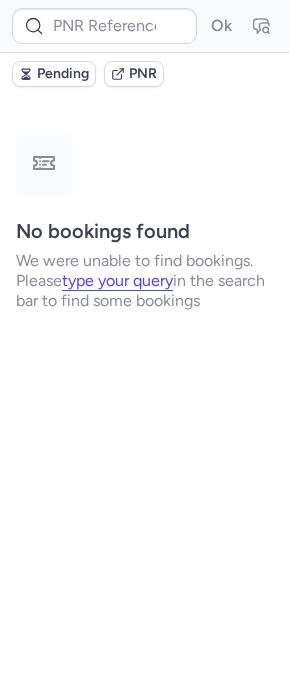 type on "CP94IN" 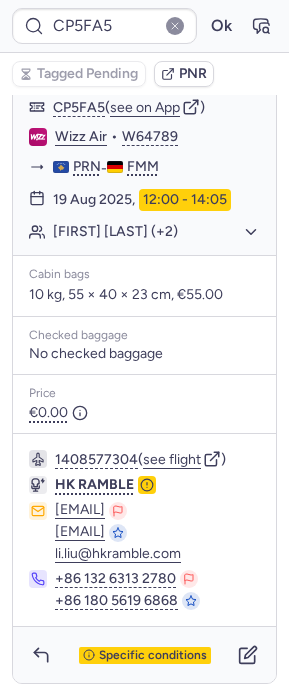 scroll, scrollTop: 1648, scrollLeft: 0, axis: vertical 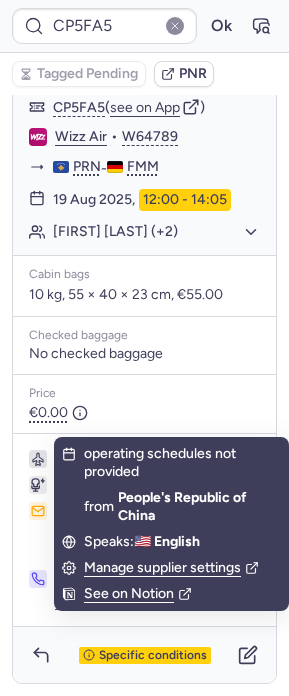 type on "CPPPV4" 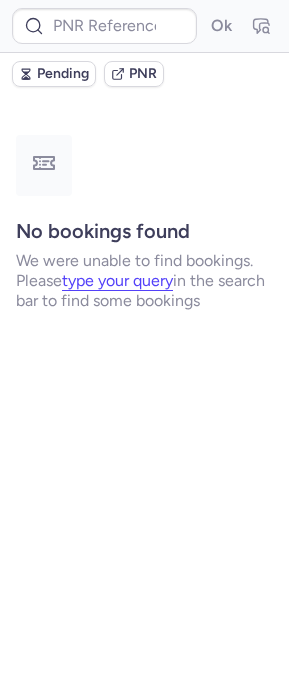 scroll, scrollTop: 0, scrollLeft: 0, axis: both 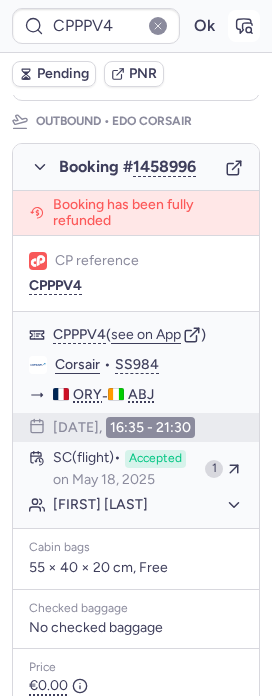 click 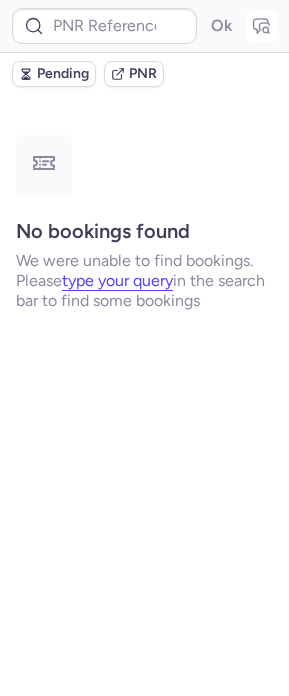 scroll, scrollTop: 0, scrollLeft: 0, axis: both 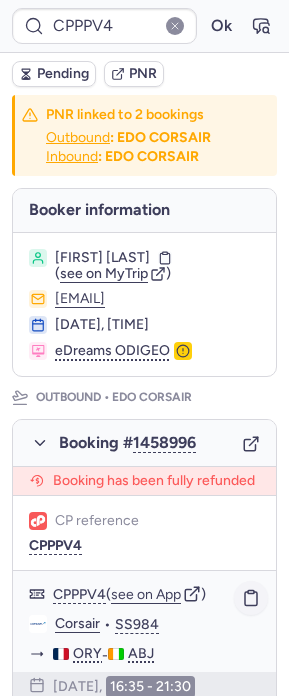 click 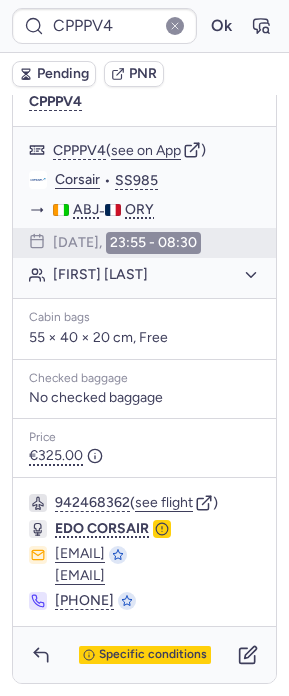scroll, scrollTop: 1253, scrollLeft: 0, axis: vertical 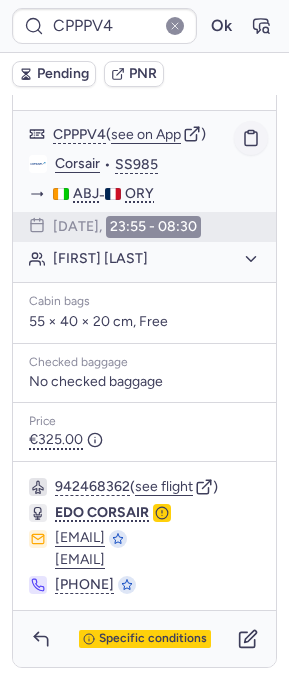 click 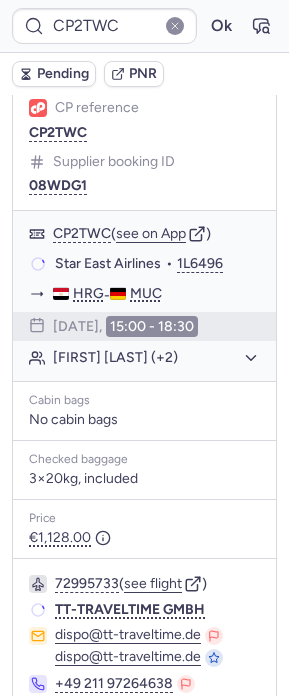 scroll, scrollTop: 258, scrollLeft: 0, axis: vertical 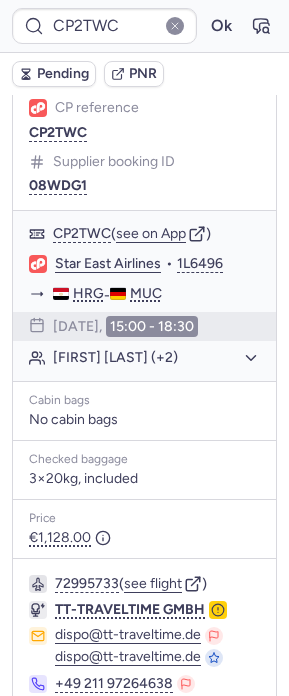 type on "CPK7AS" 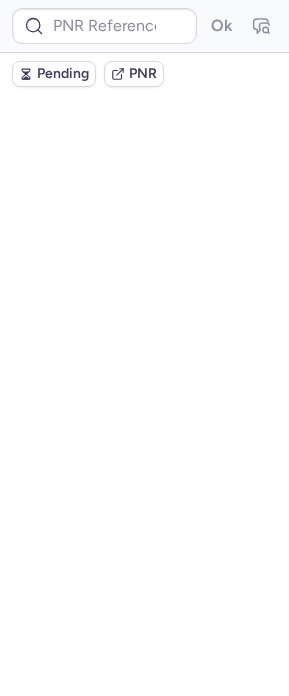 scroll, scrollTop: 0, scrollLeft: 0, axis: both 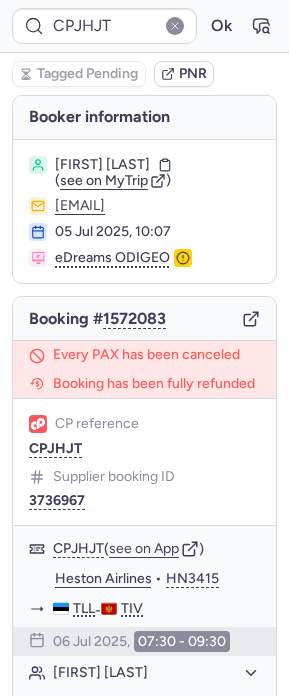 type on "CPHILP" 